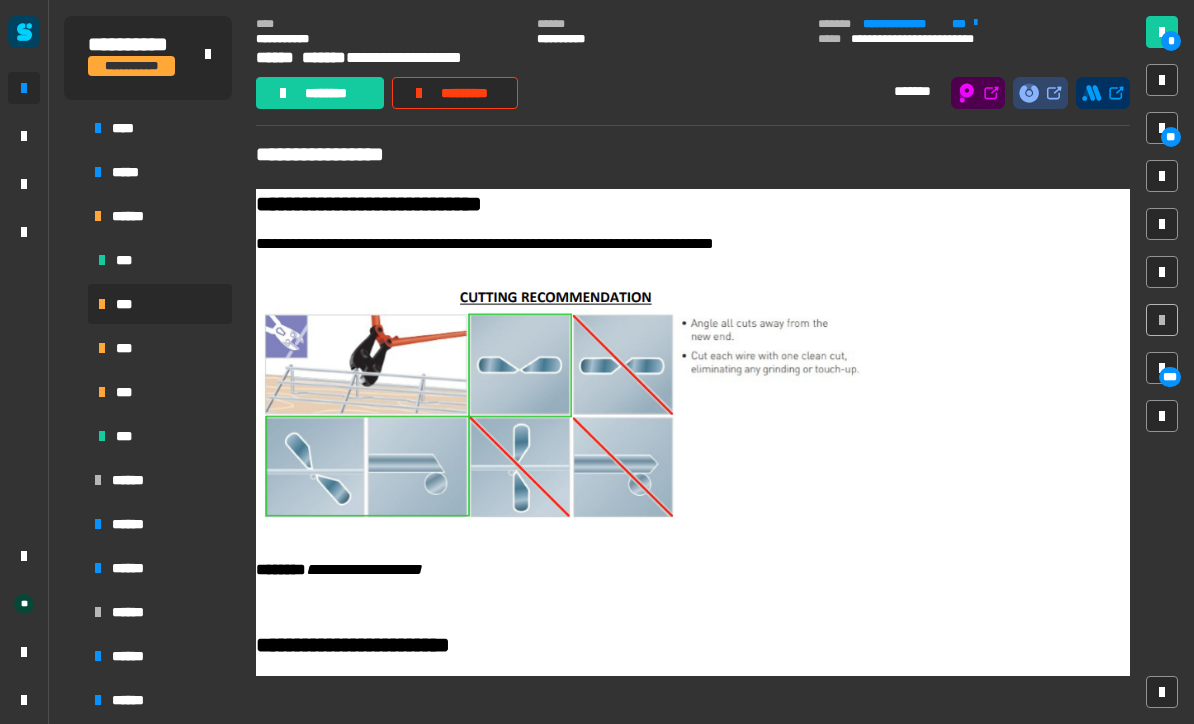 scroll, scrollTop: 0, scrollLeft: 0, axis: both 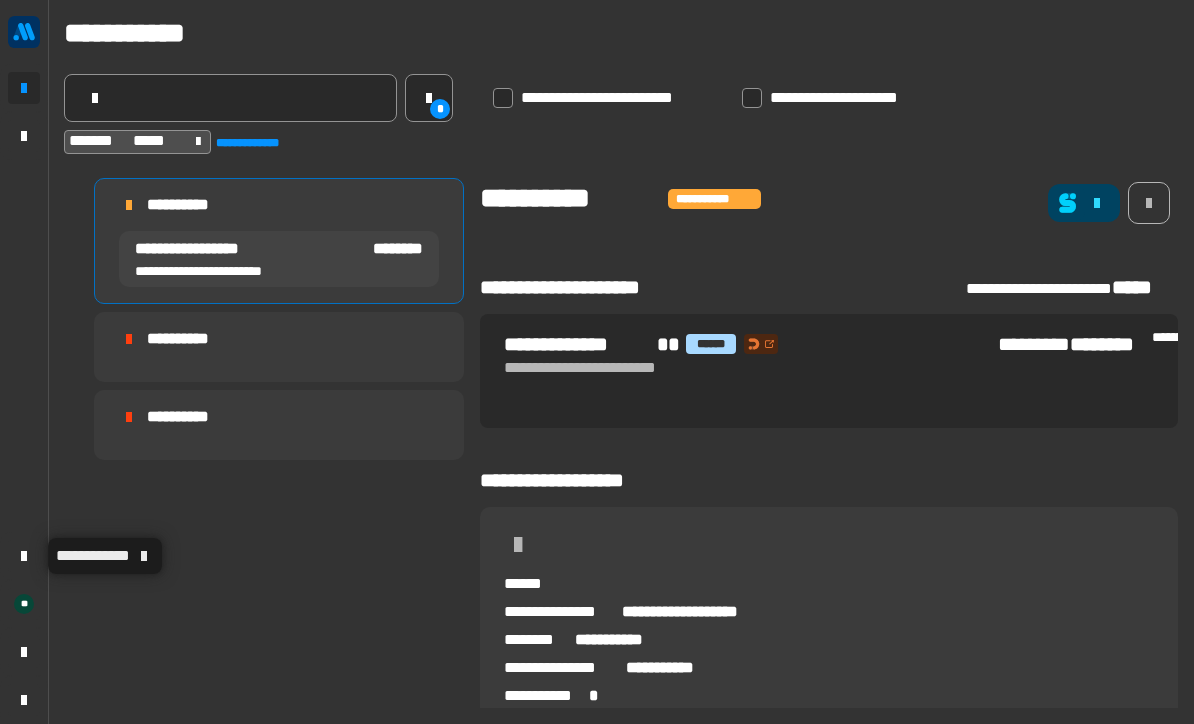 click 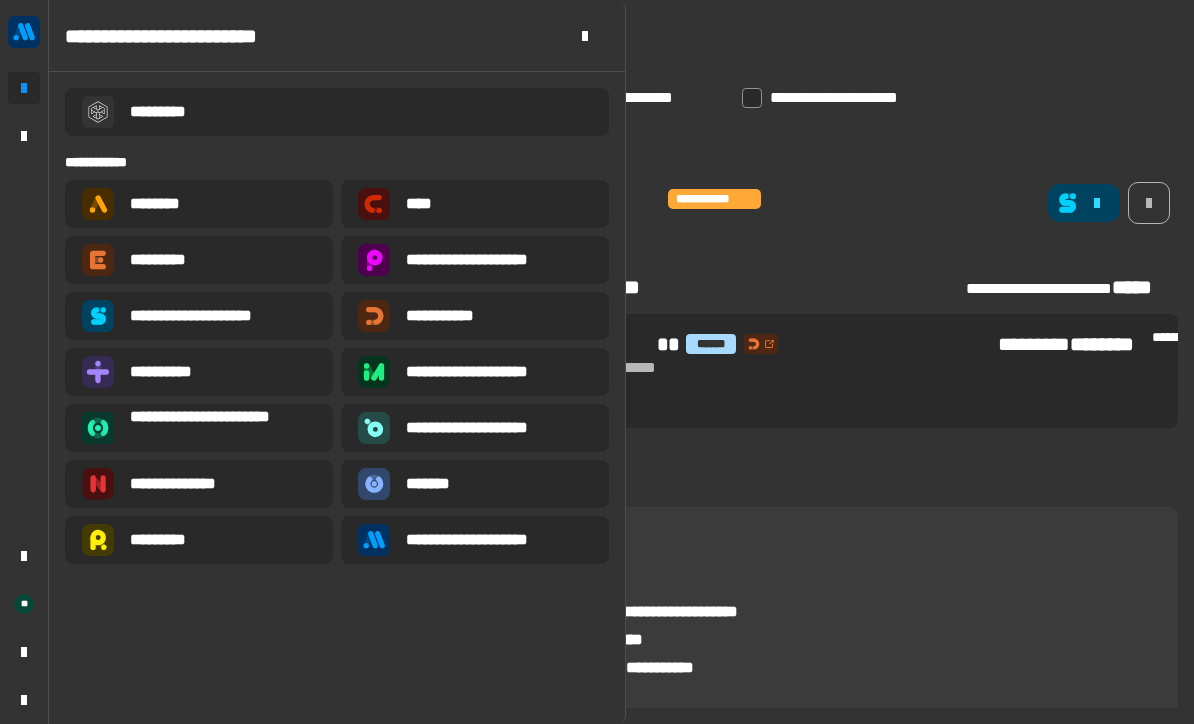 click on "**********" at bounding box center (491, 540) 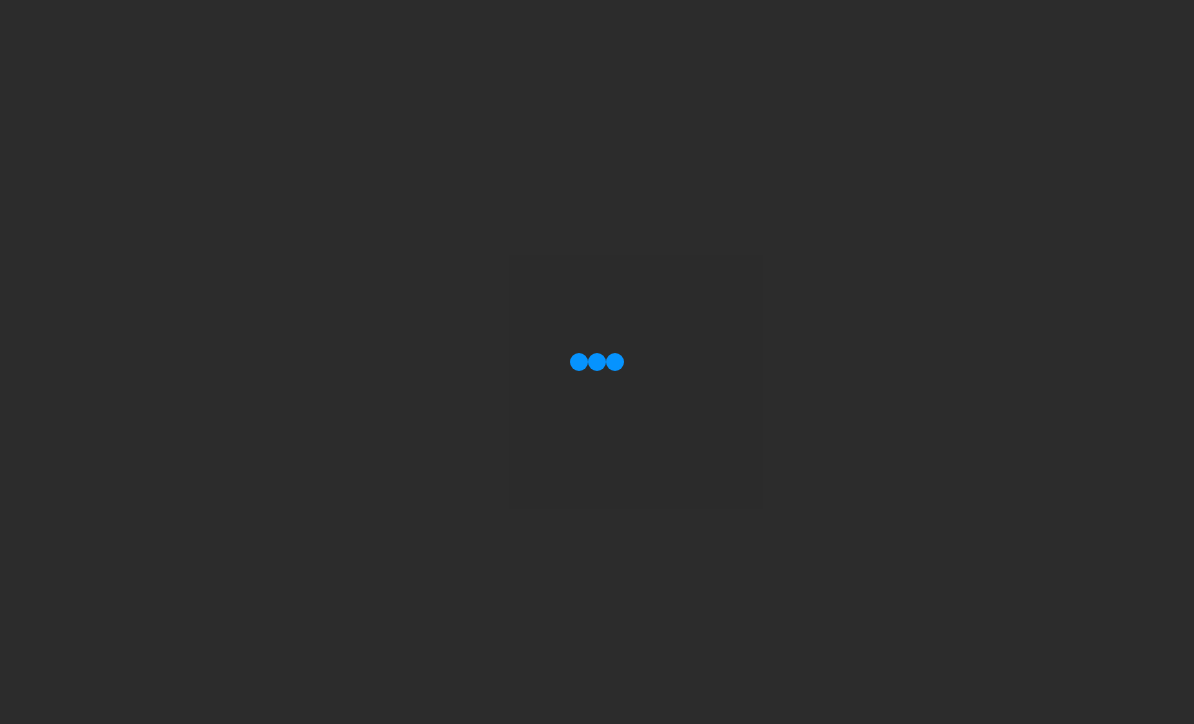 scroll, scrollTop: 0, scrollLeft: 0, axis: both 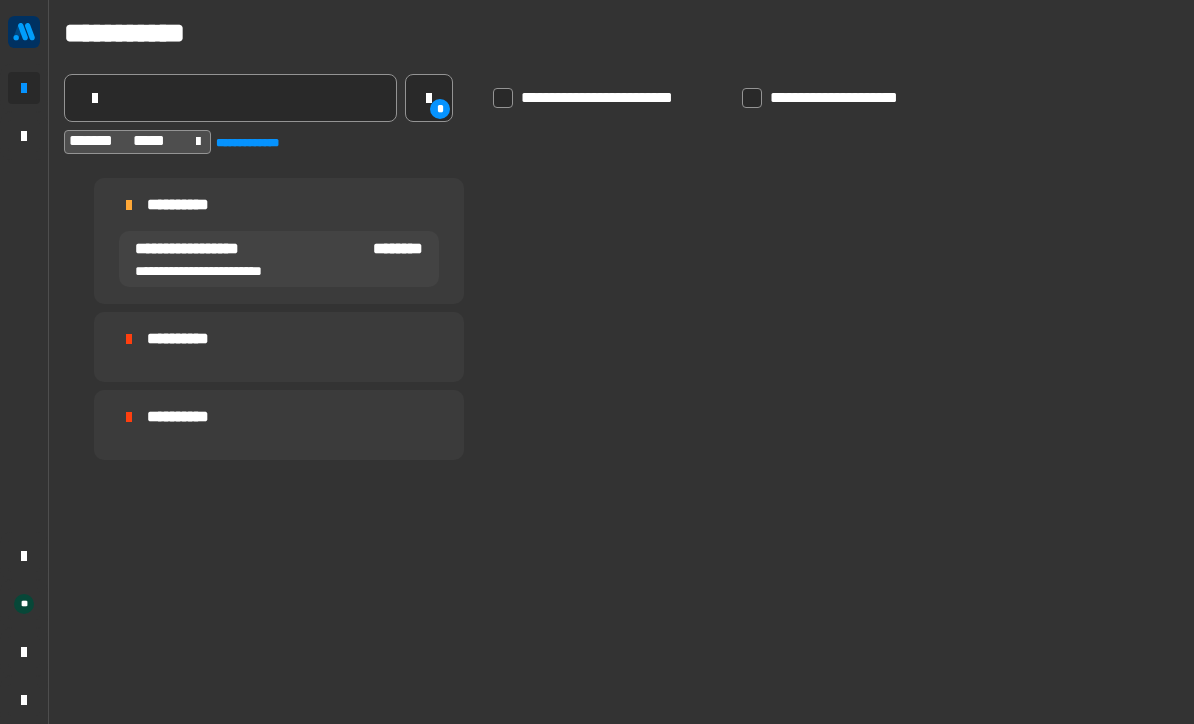 click on "*****" 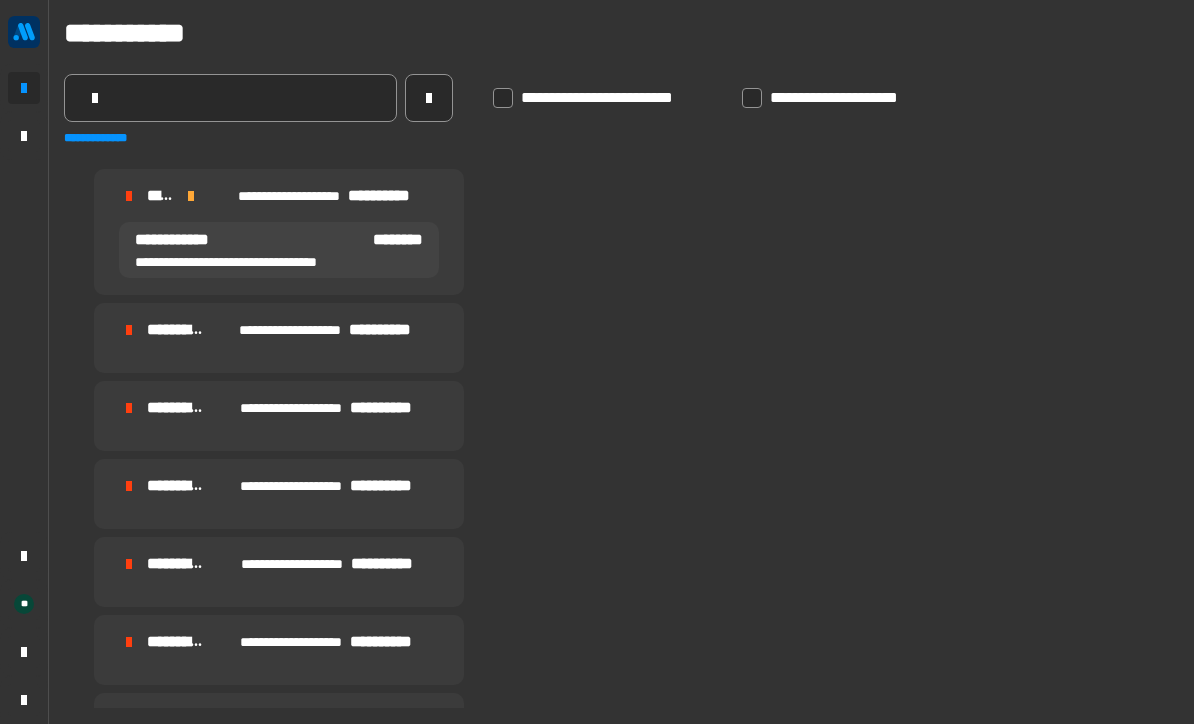 click 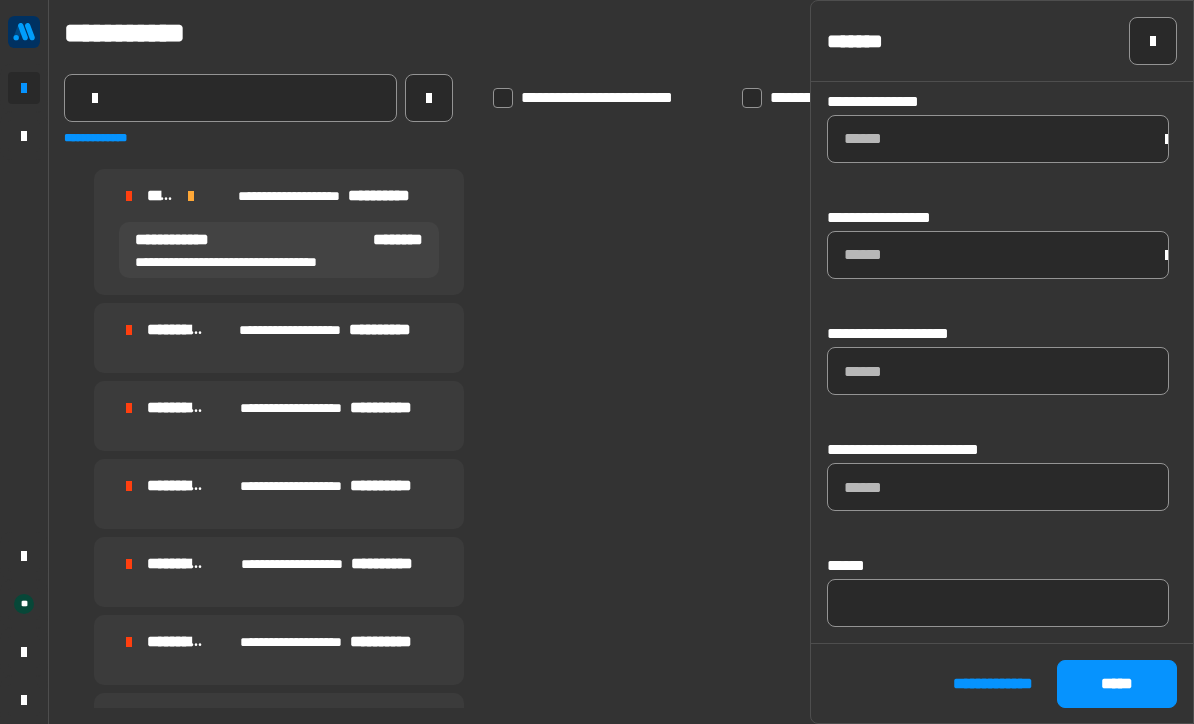scroll, scrollTop: 1399, scrollLeft: 0, axis: vertical 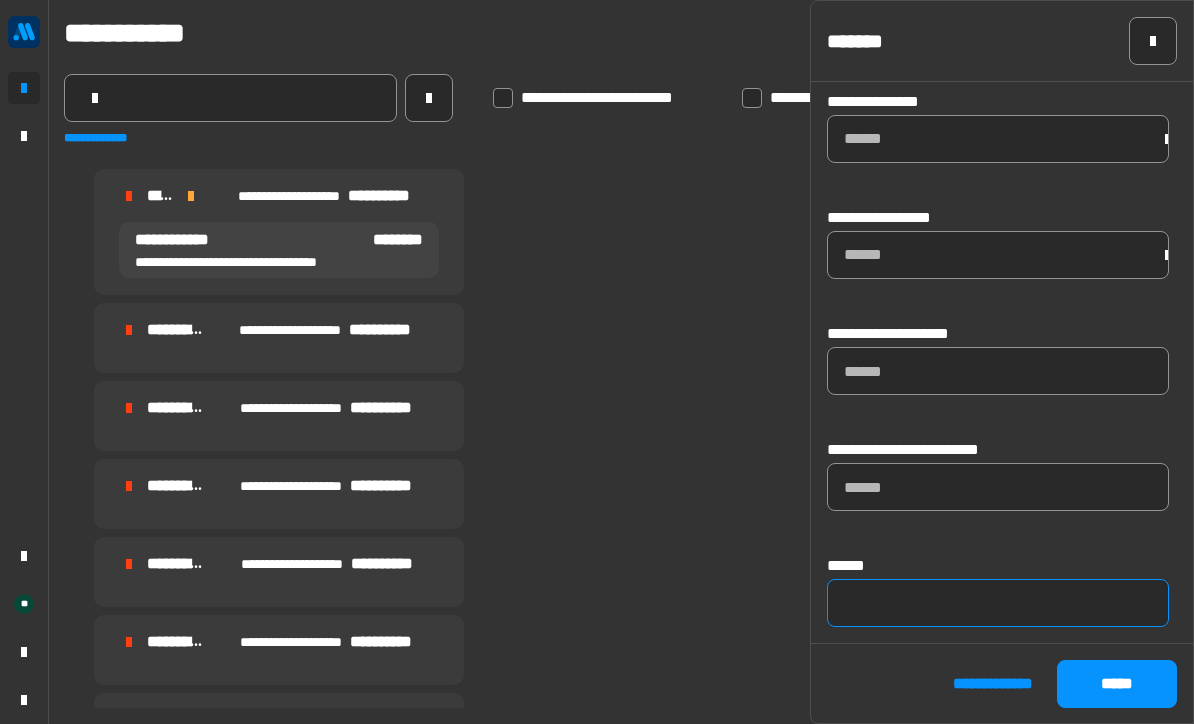 click 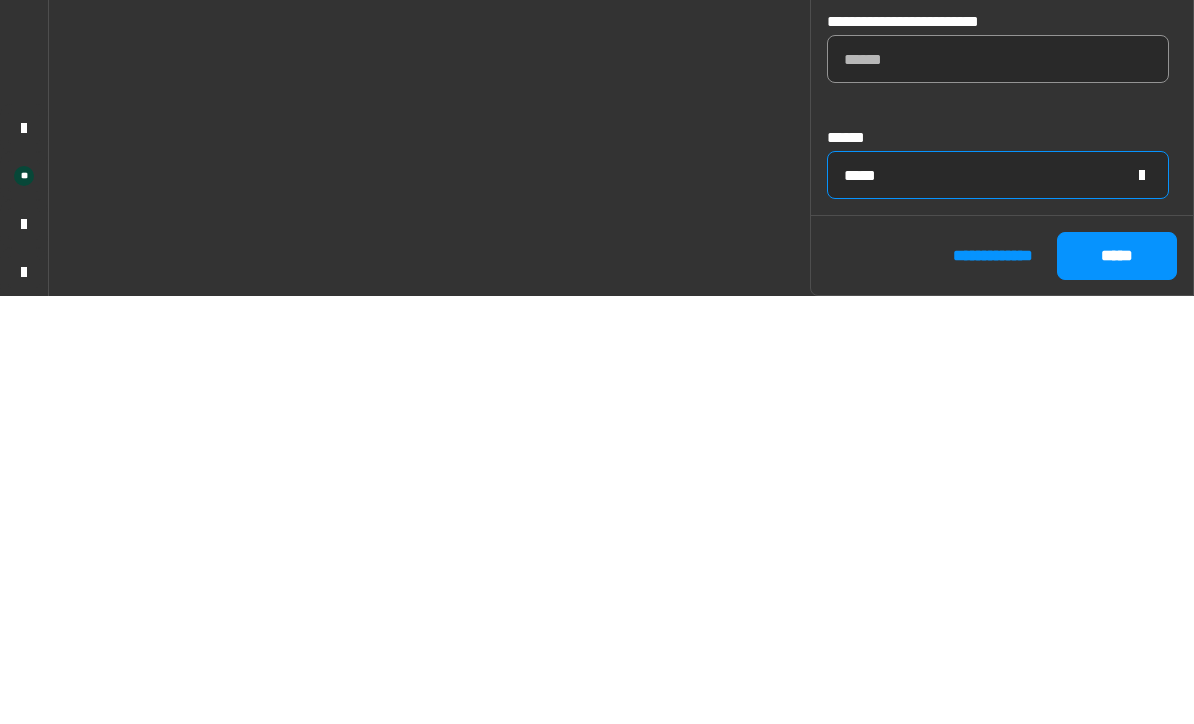 type on "*****" 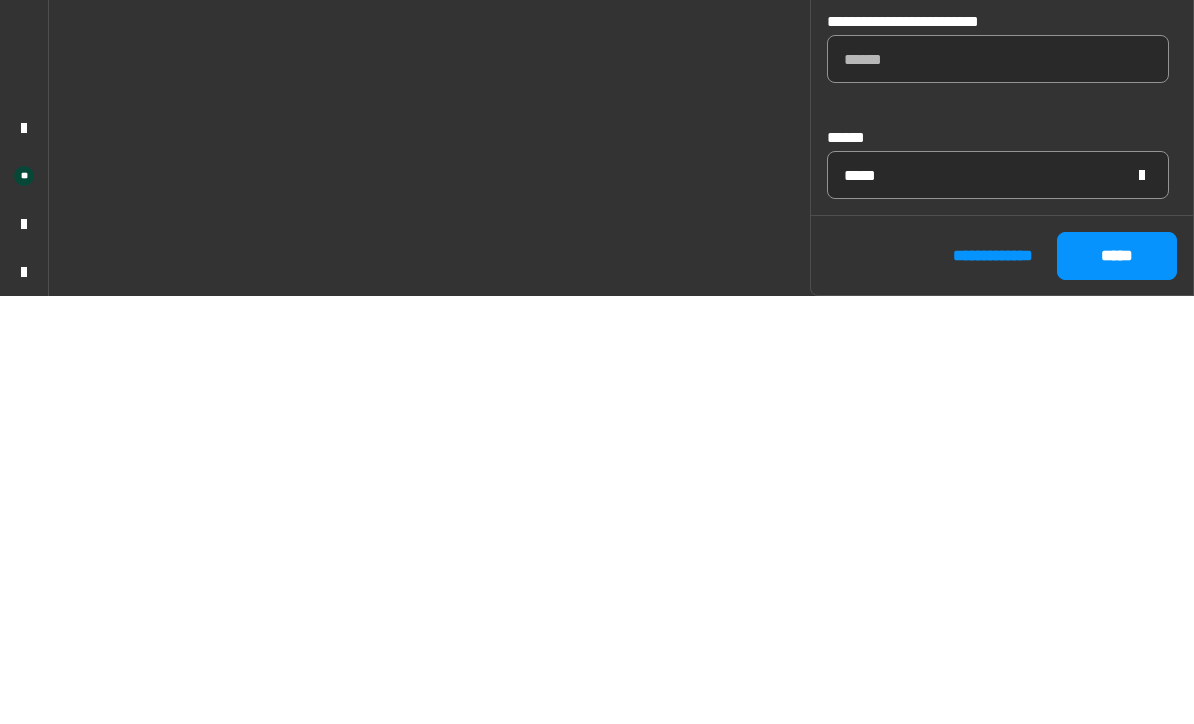 click on "*****" 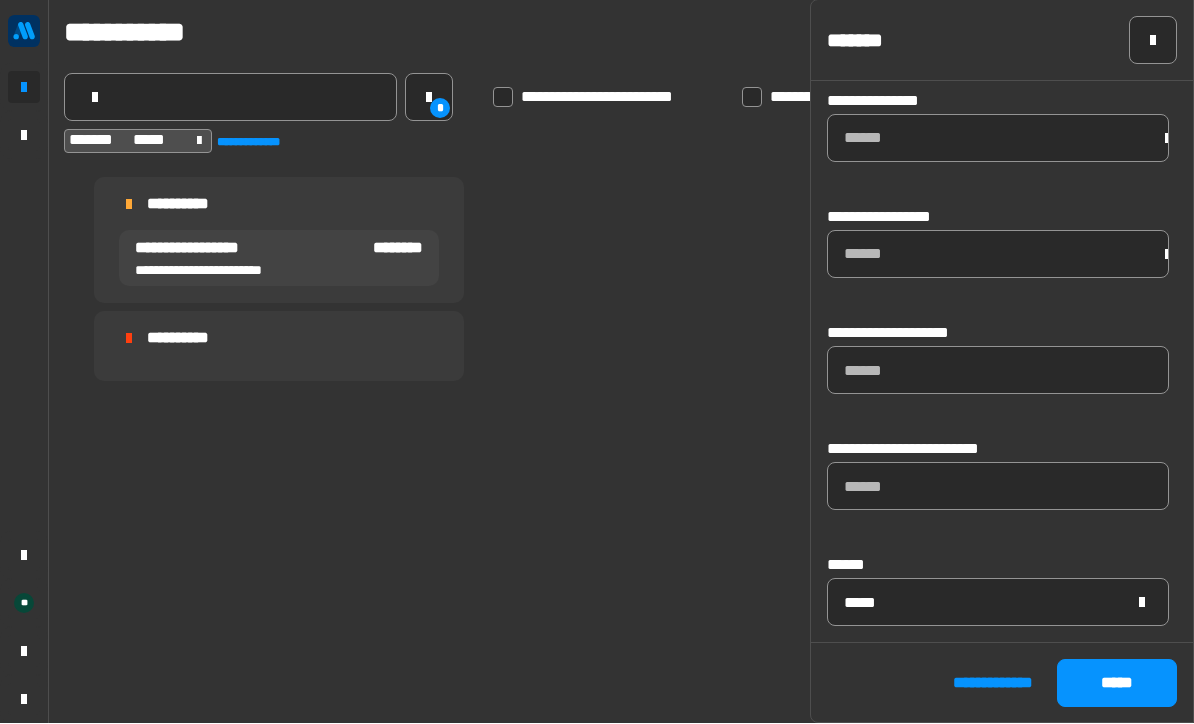 scroll, scrollTop: 1381, scrollLeft: 0, axis: vertical 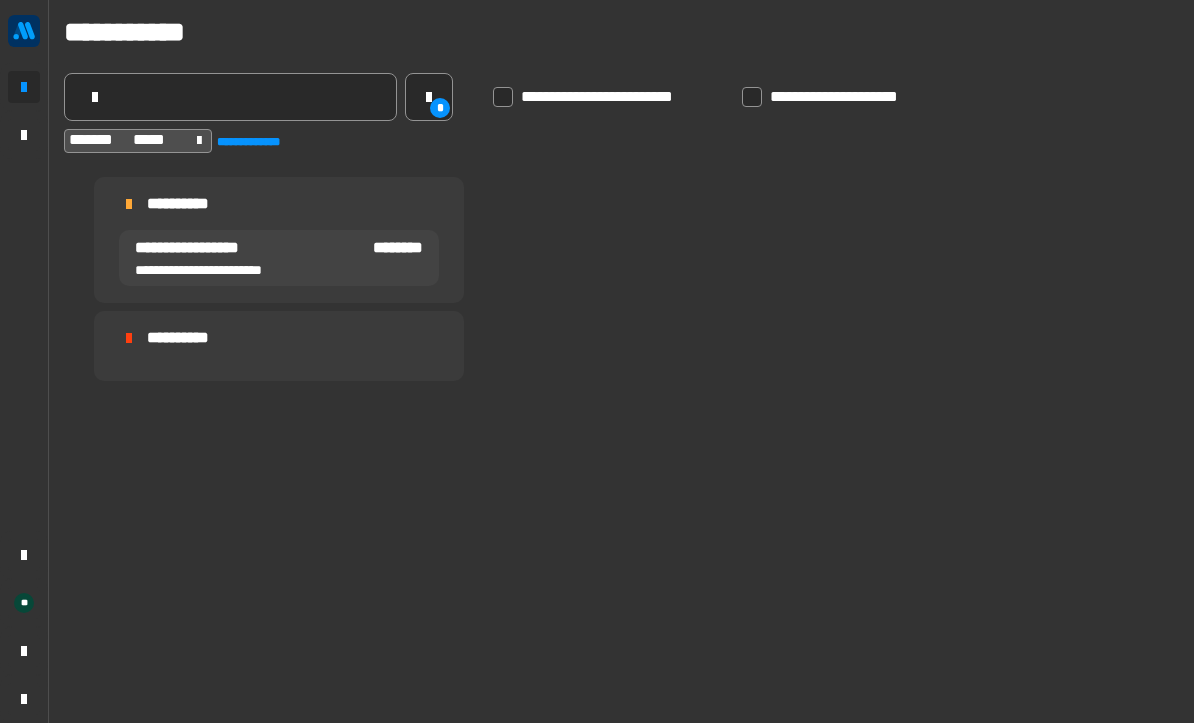 click on "**********" at bounding box center [248, 249] 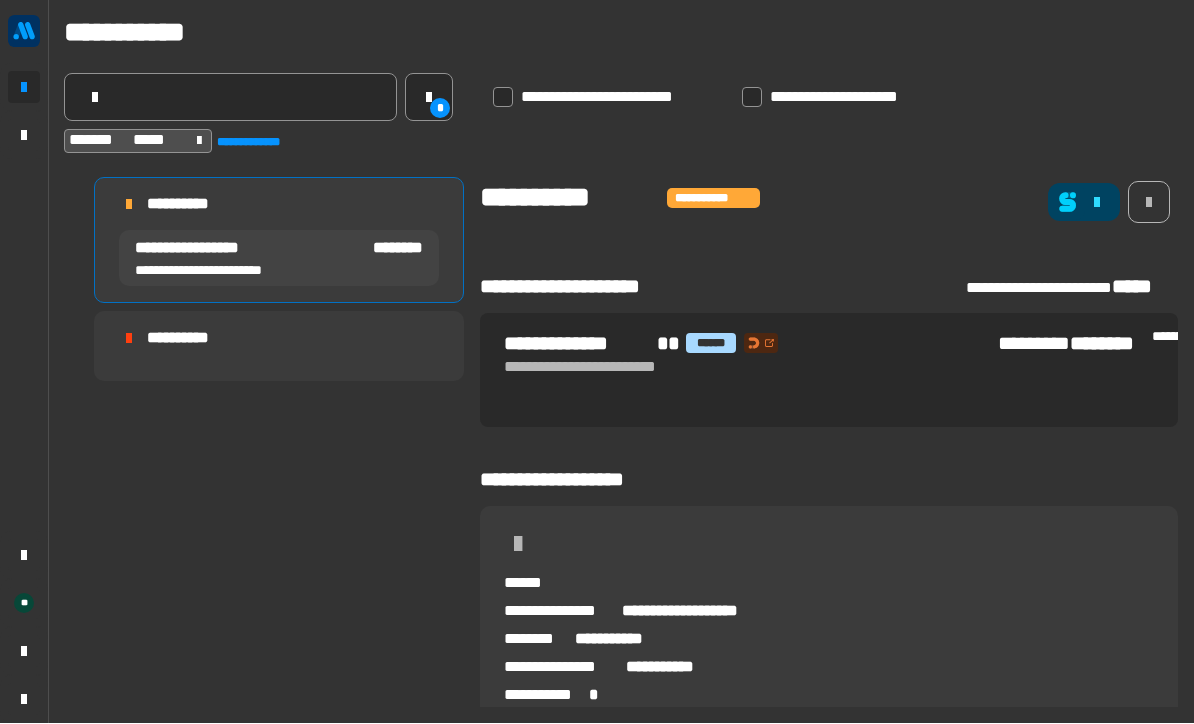 click 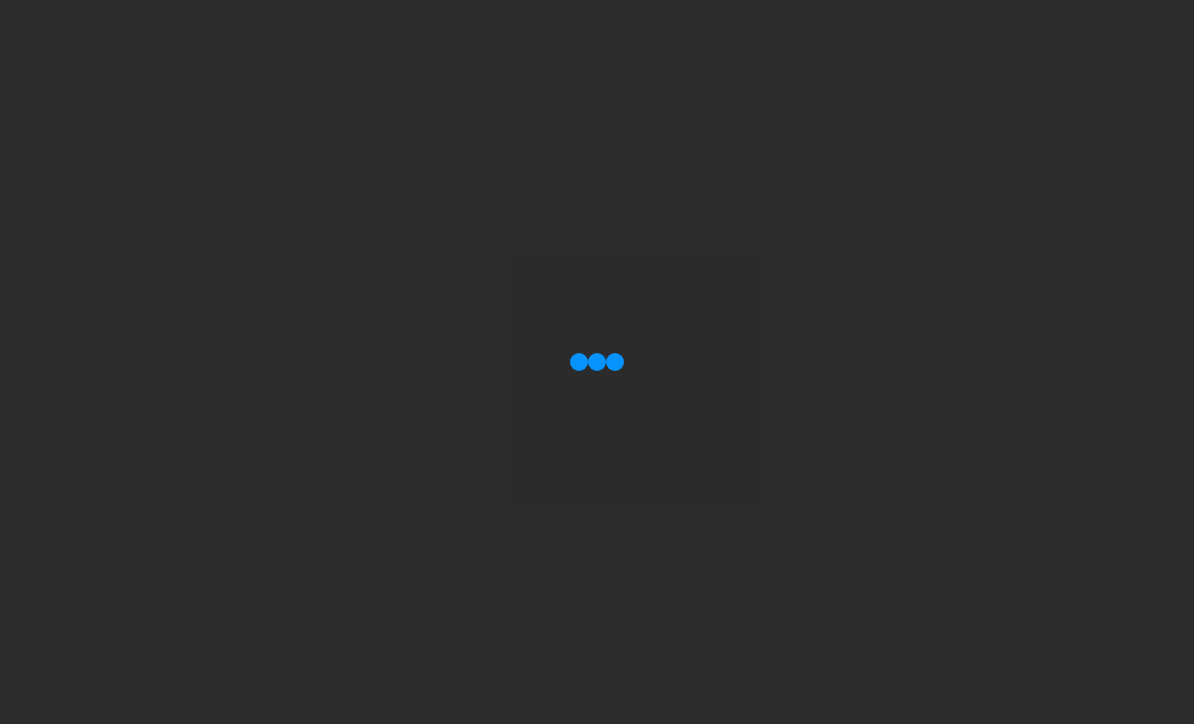 scroll, scrollTop: 0, scrollLeft: 0, axis: both 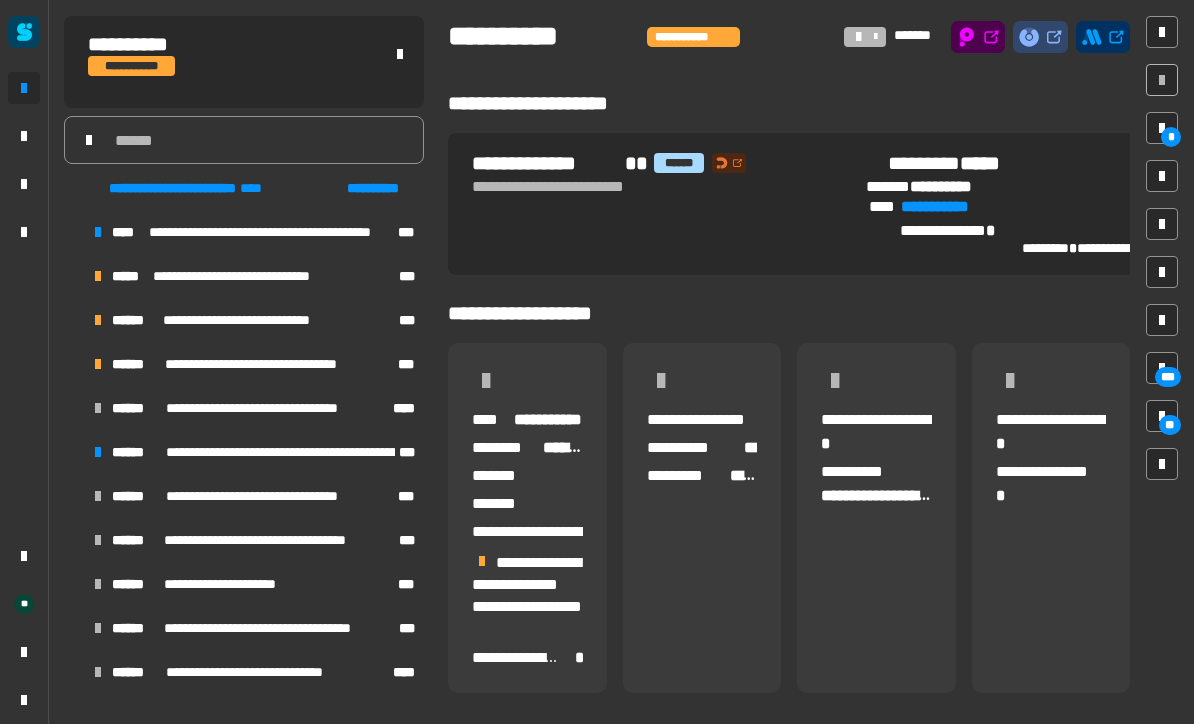 click on "**********" at bounding box center [254, 452] 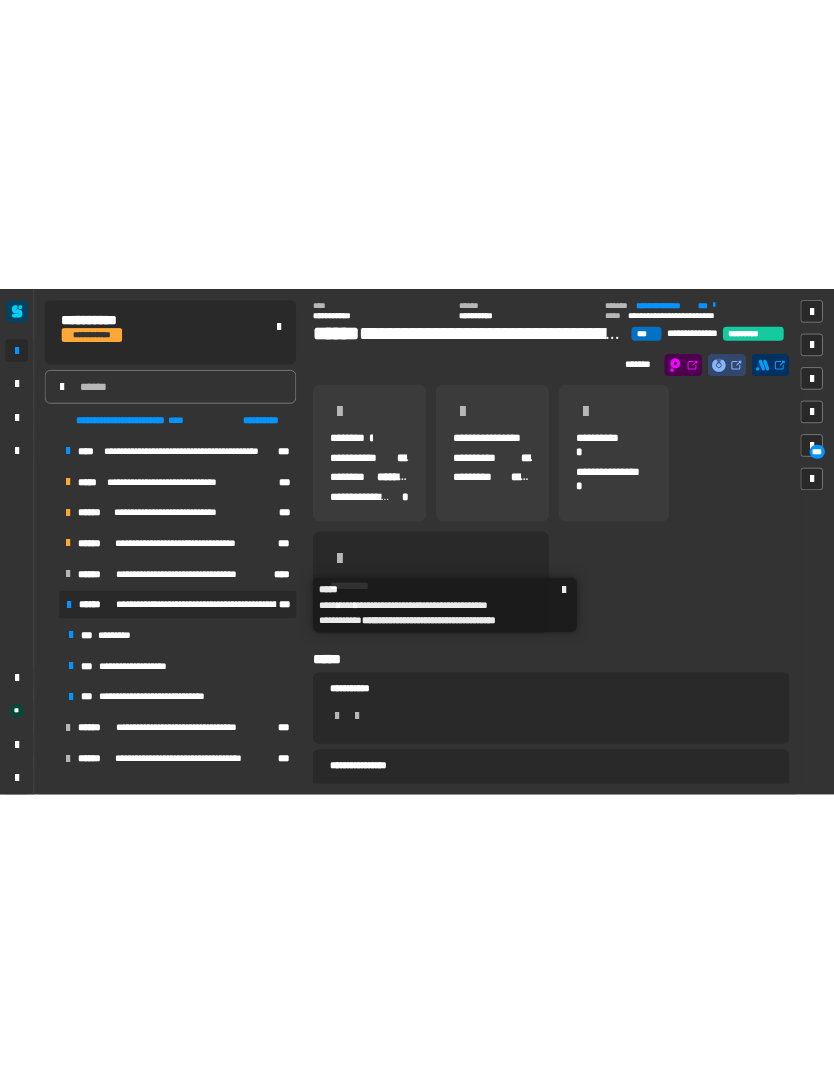 scroll, scrollTop: 0, scrollLeft: 0, axis: both 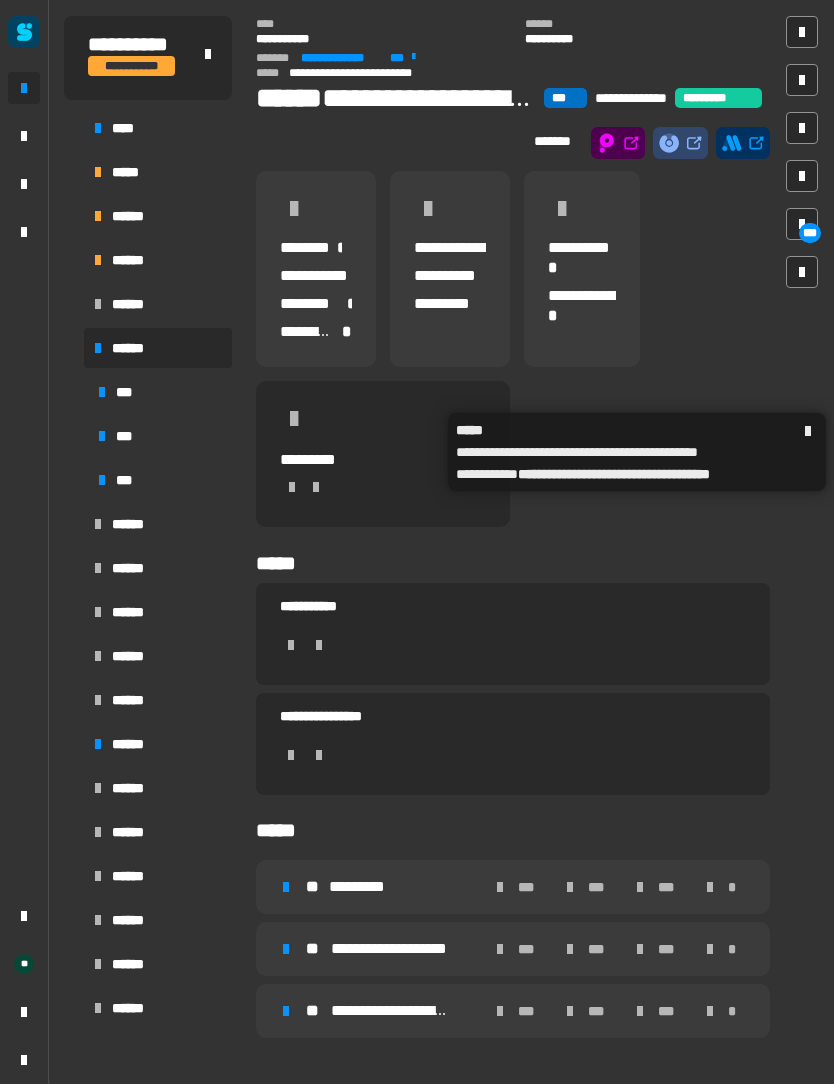click 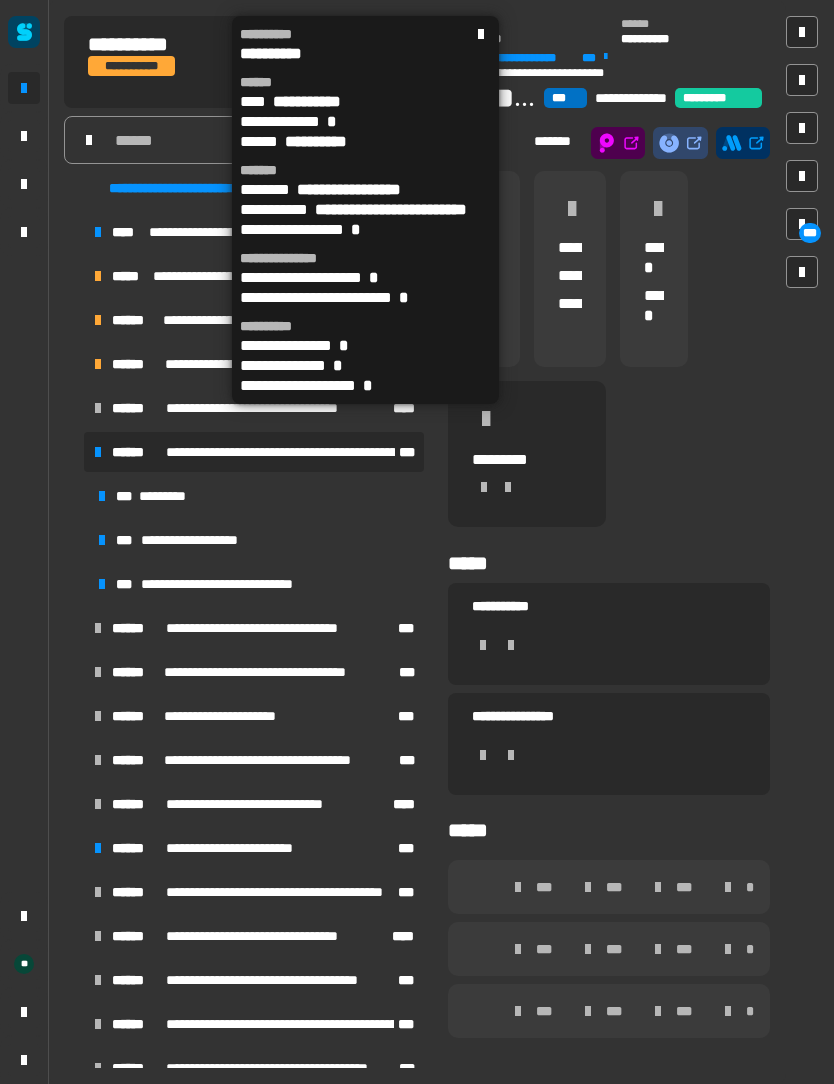 click 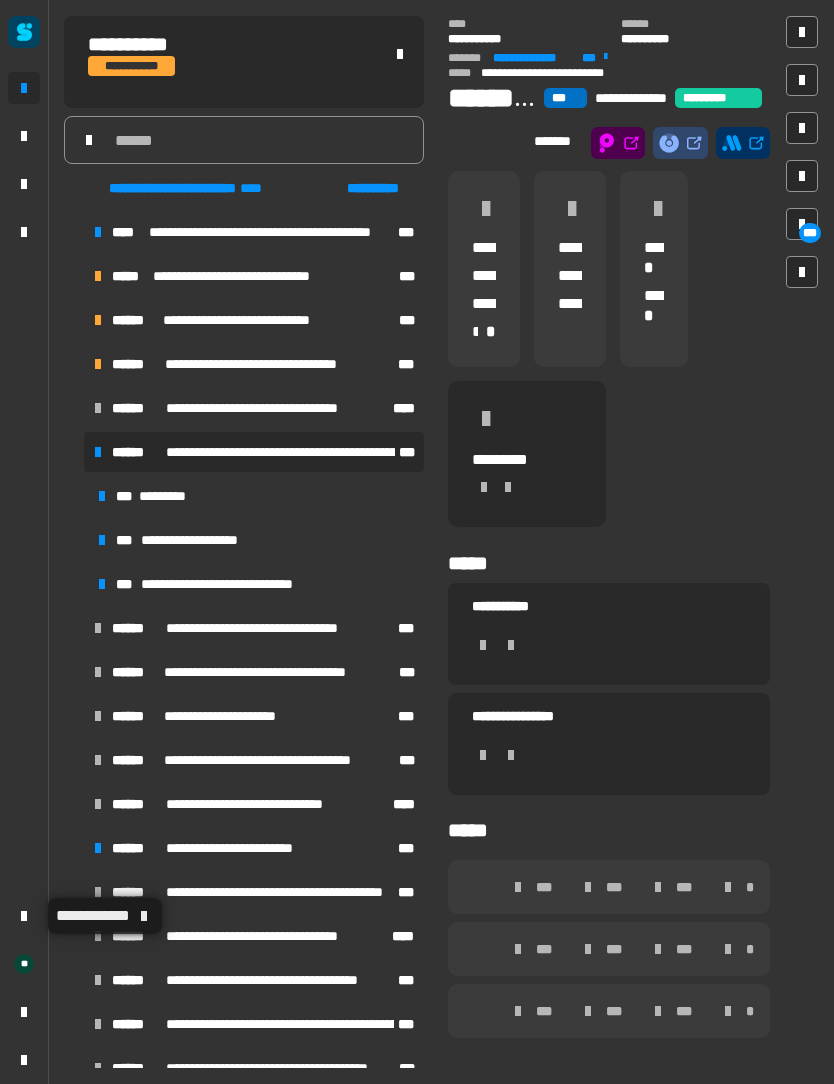 click 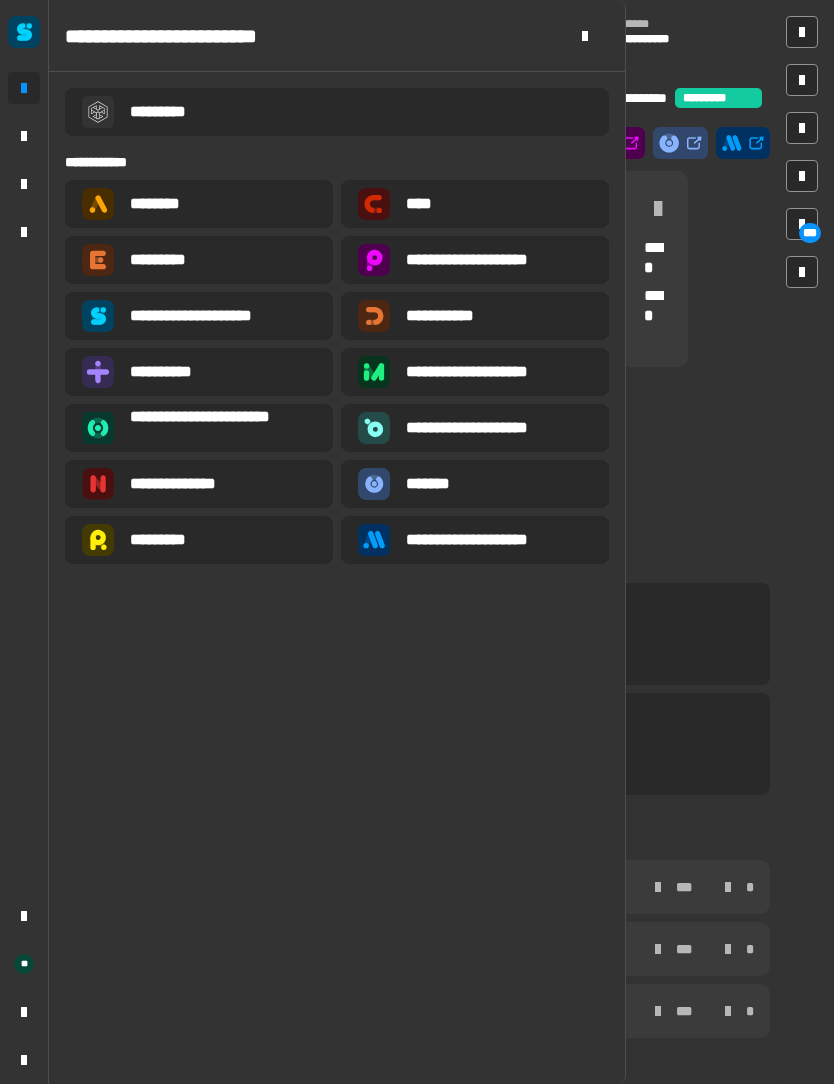 click on "**********" at bounding box center (491, 540) 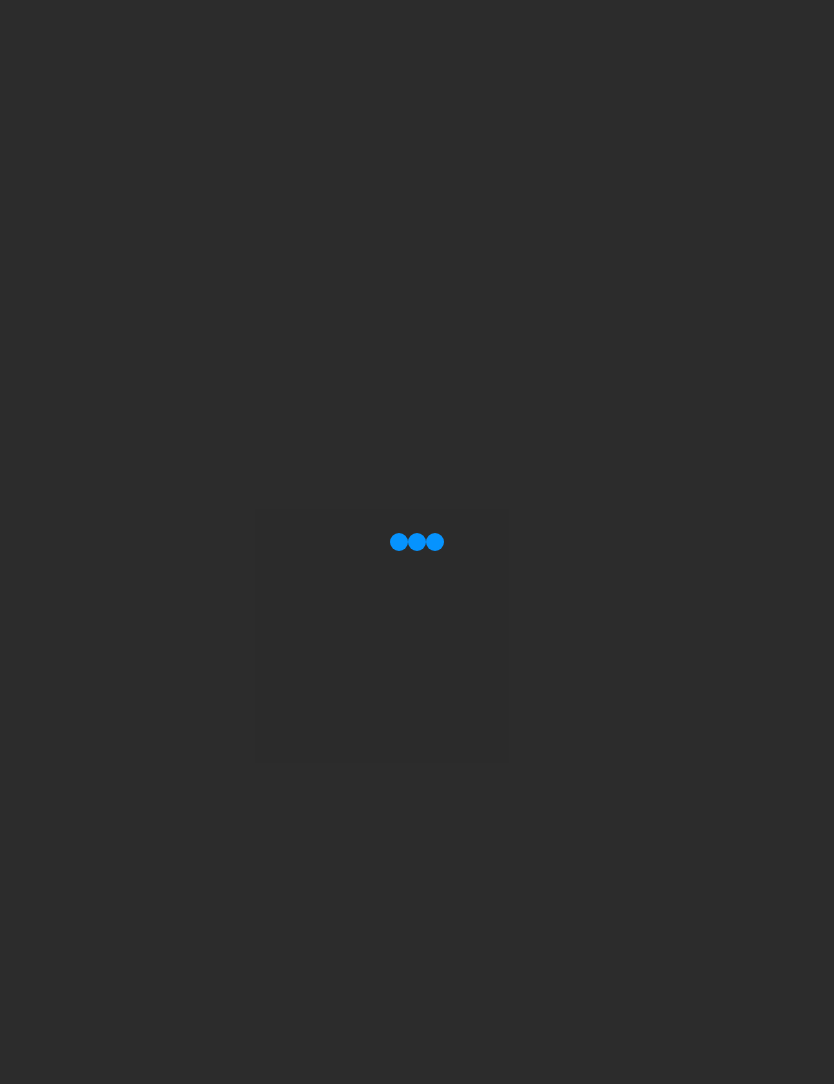 scroll, scrollTop: 0, scrollLeft: 0, axis: both 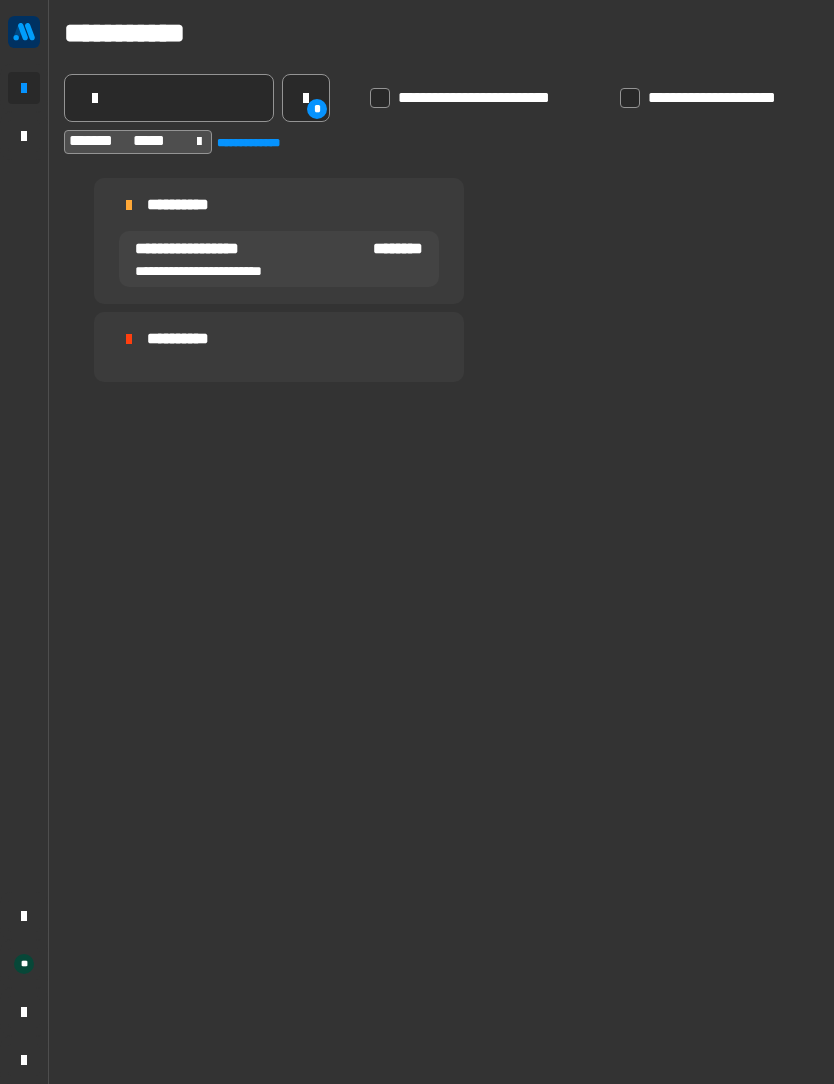 click 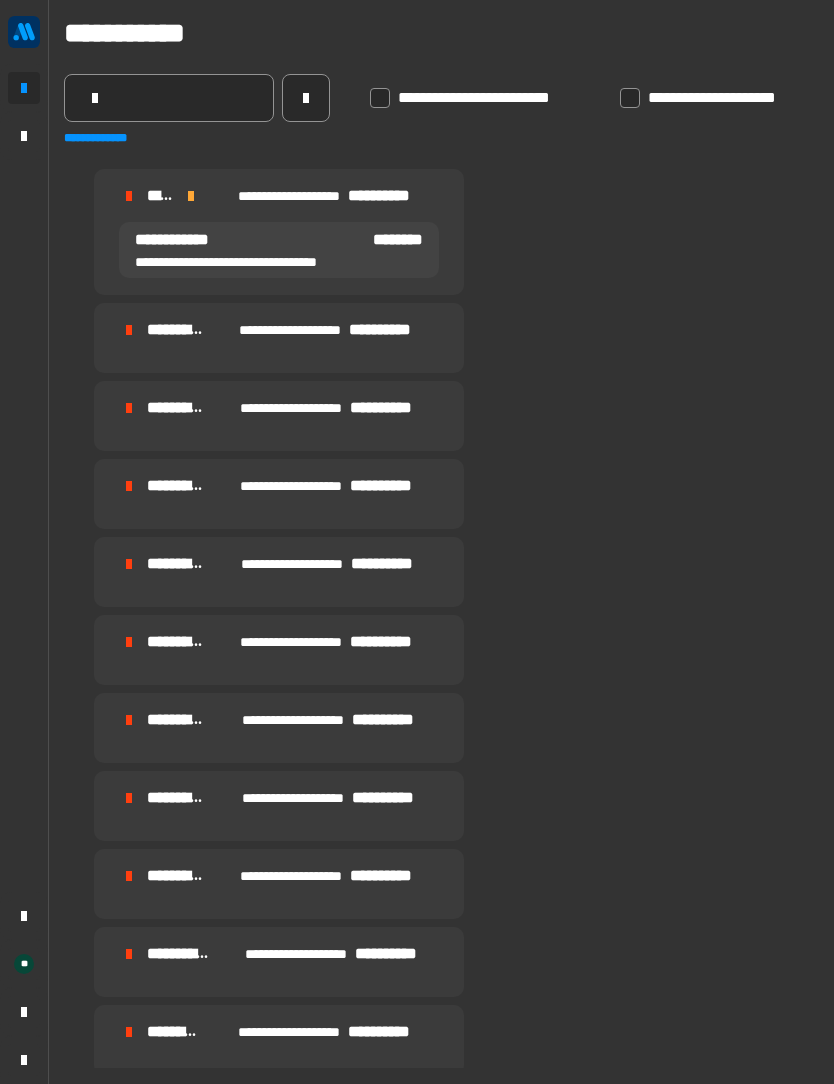 click 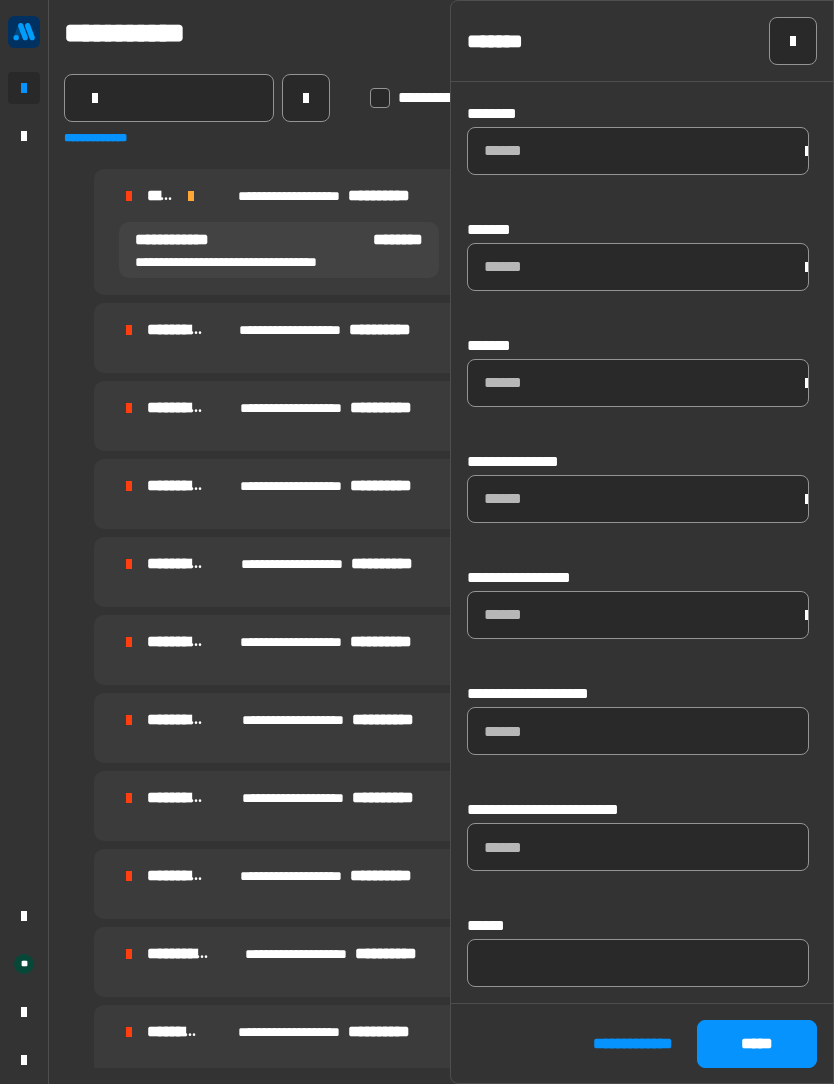 scroll, scrollTop: 1039, scrollLeft: 0, axis: vertical 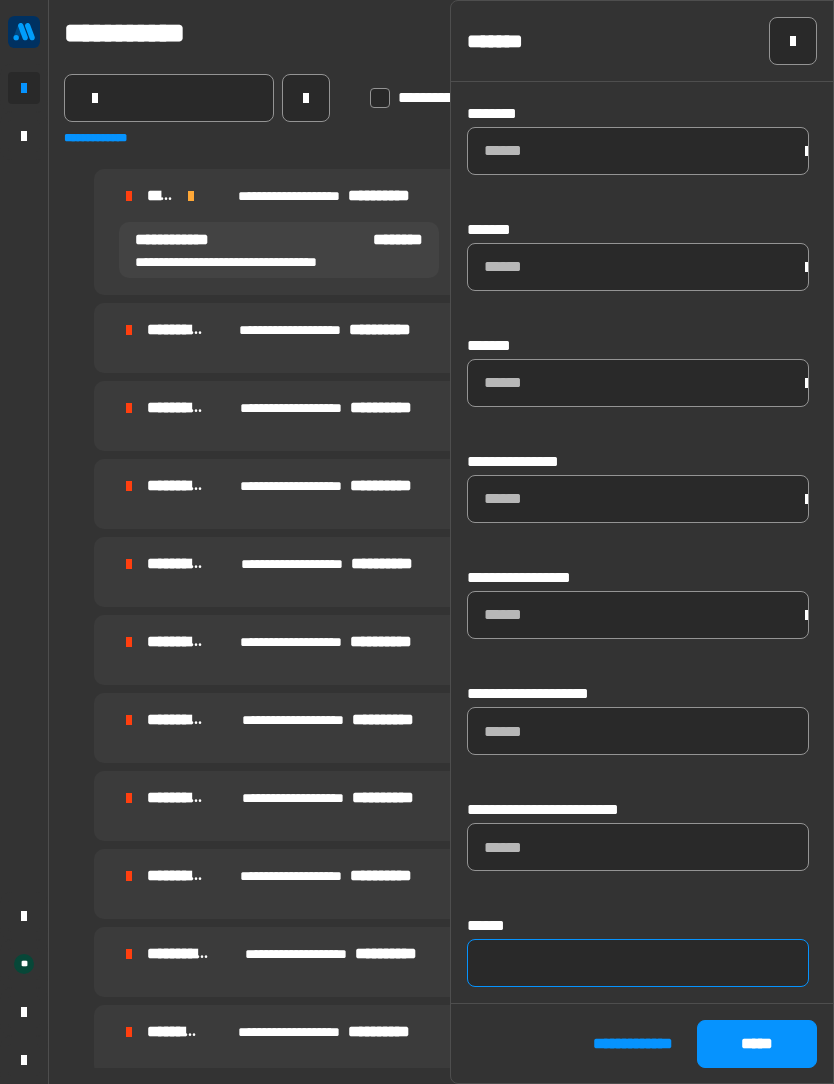 click 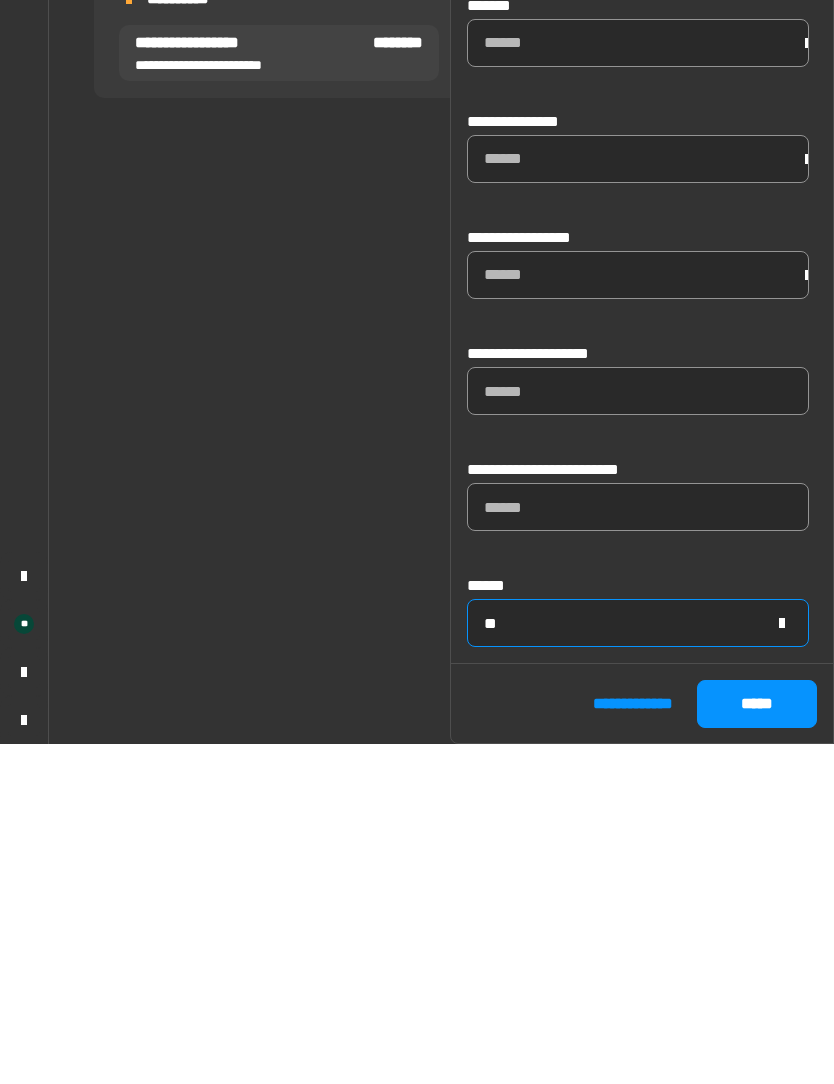 type on "**" 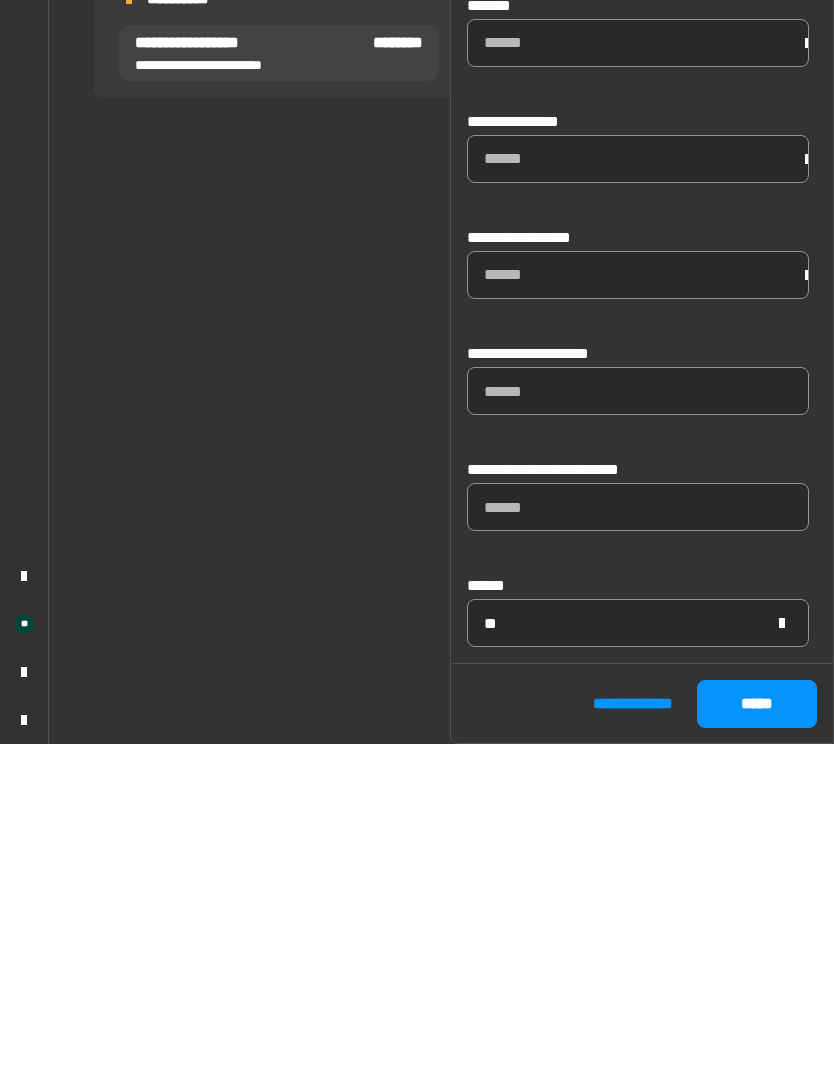 click on "*****" 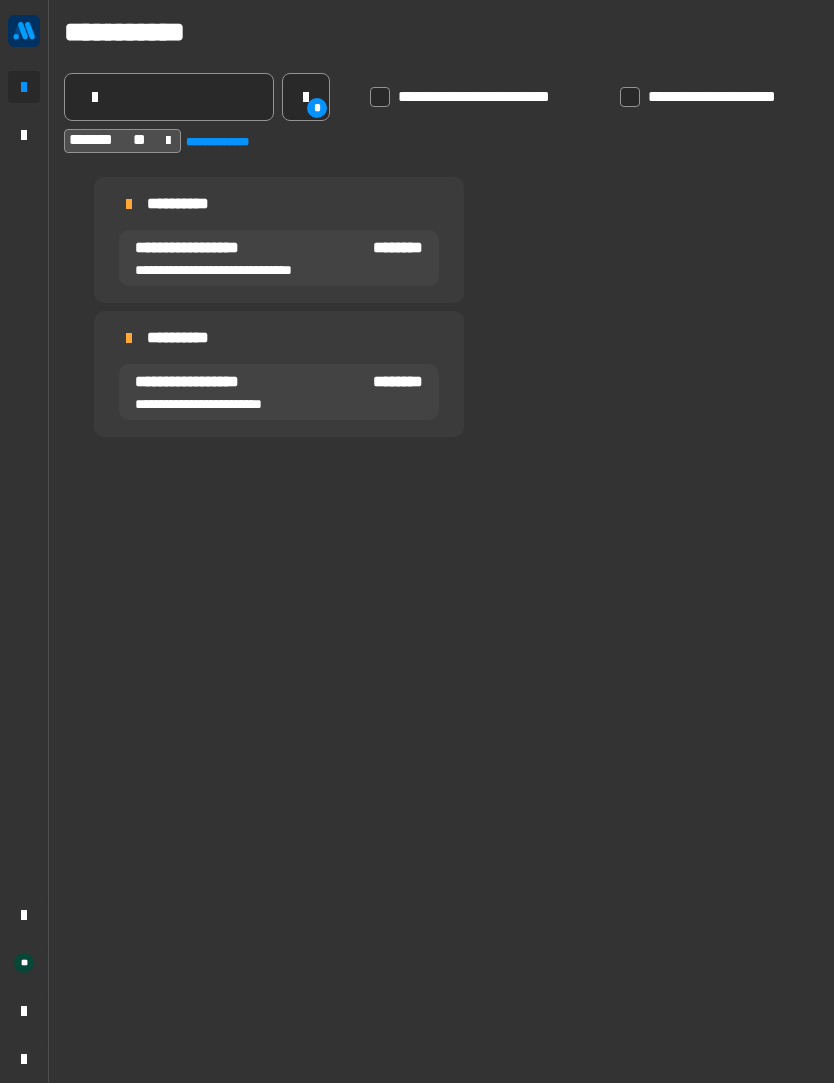 scroll, scrollTop: 1021, scrollLeft: 0, axis: vertical 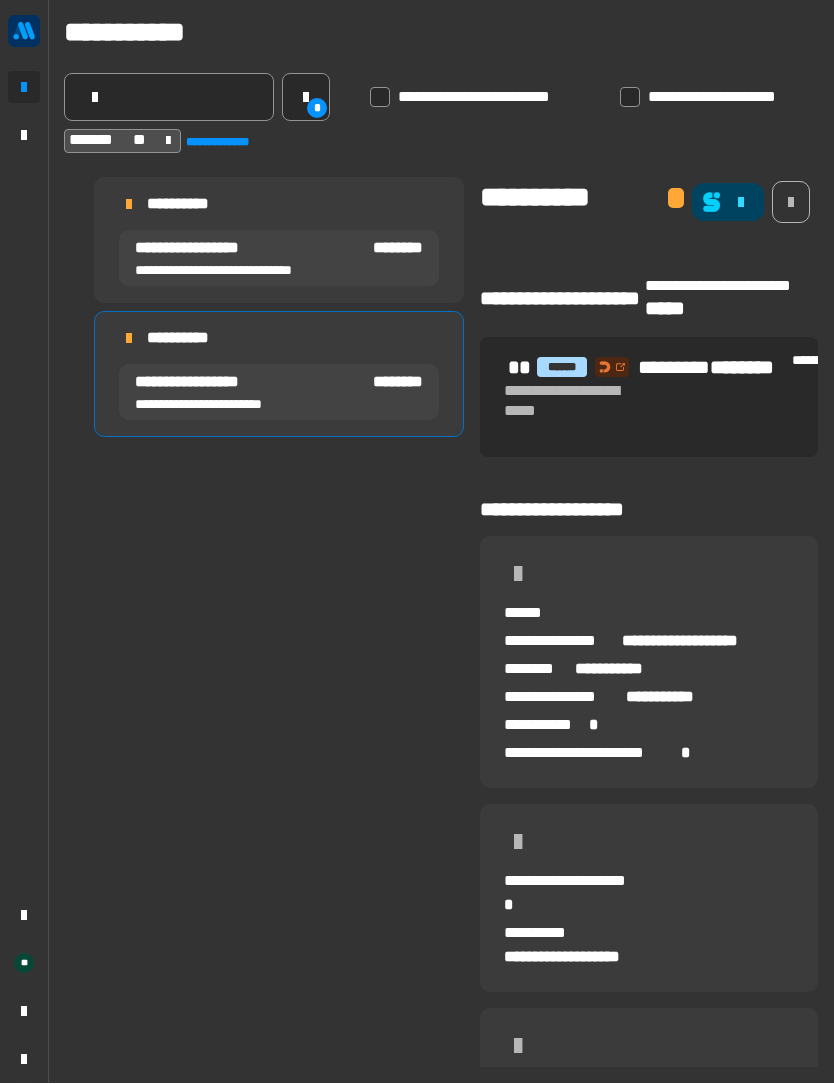 click 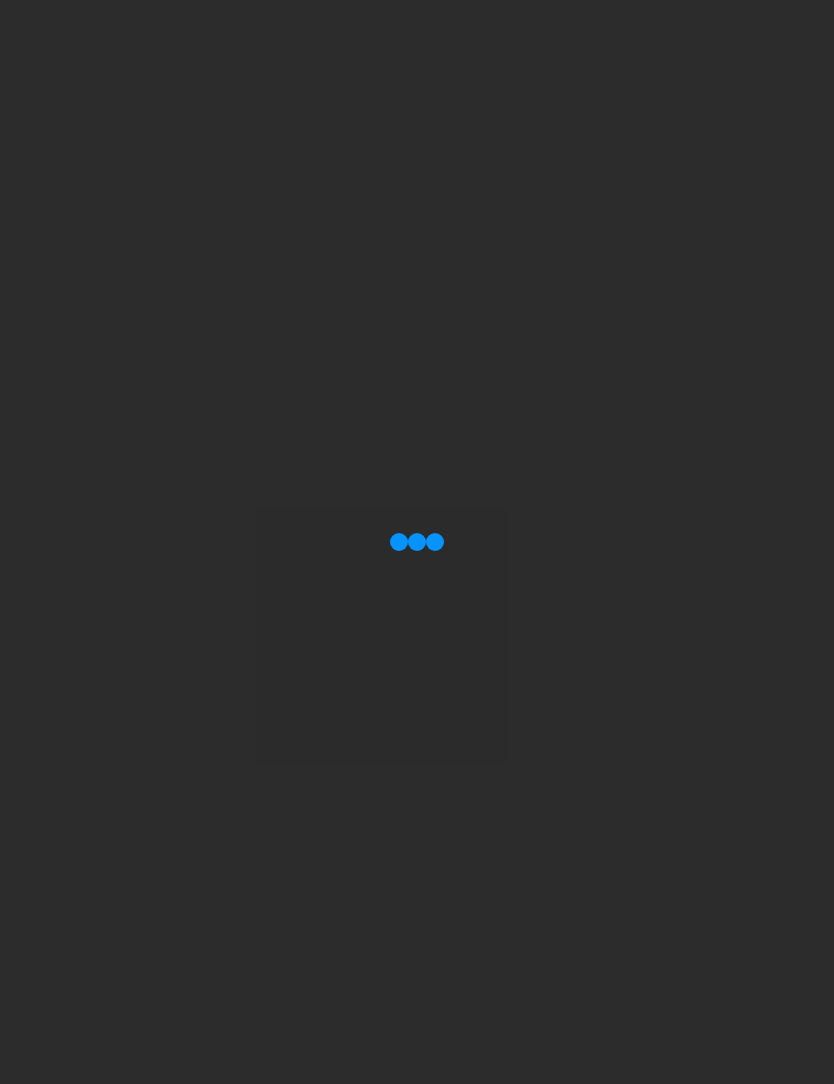 scroll, scrollTop: 0, scrollLeft: 0, axis: both 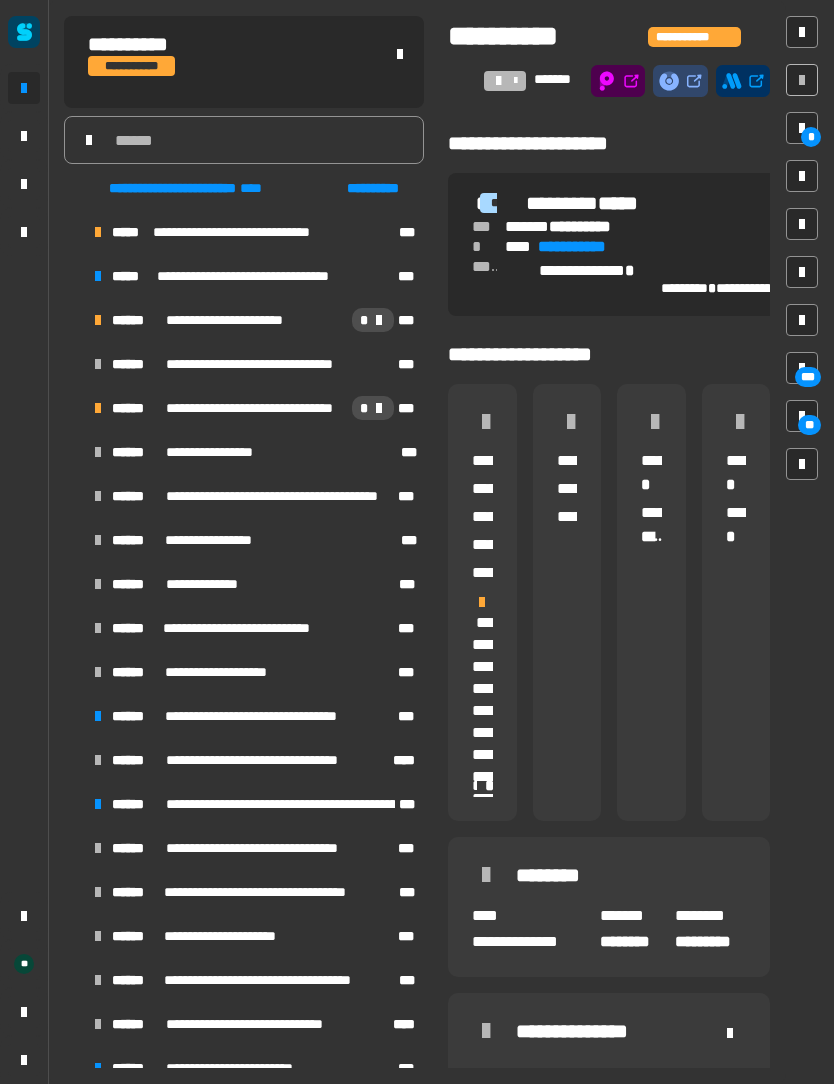 click 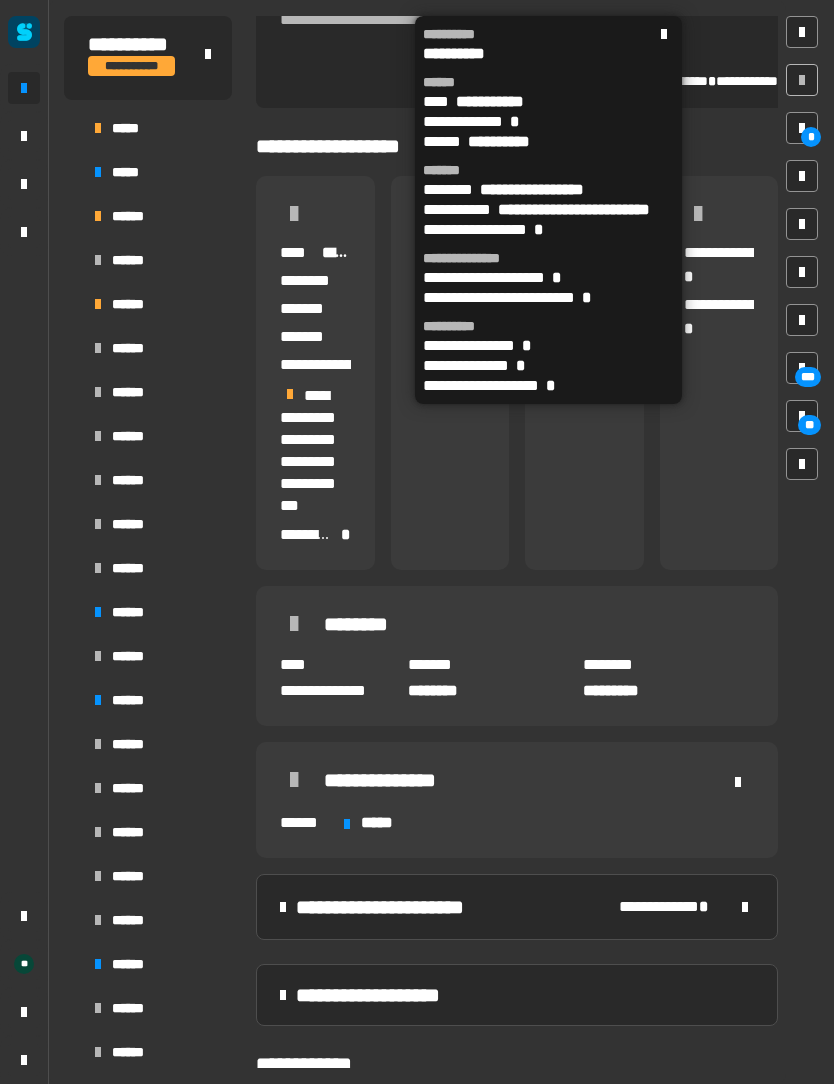 scroll, scrollTop: 237, scrollLeft: 0, axis: vertical 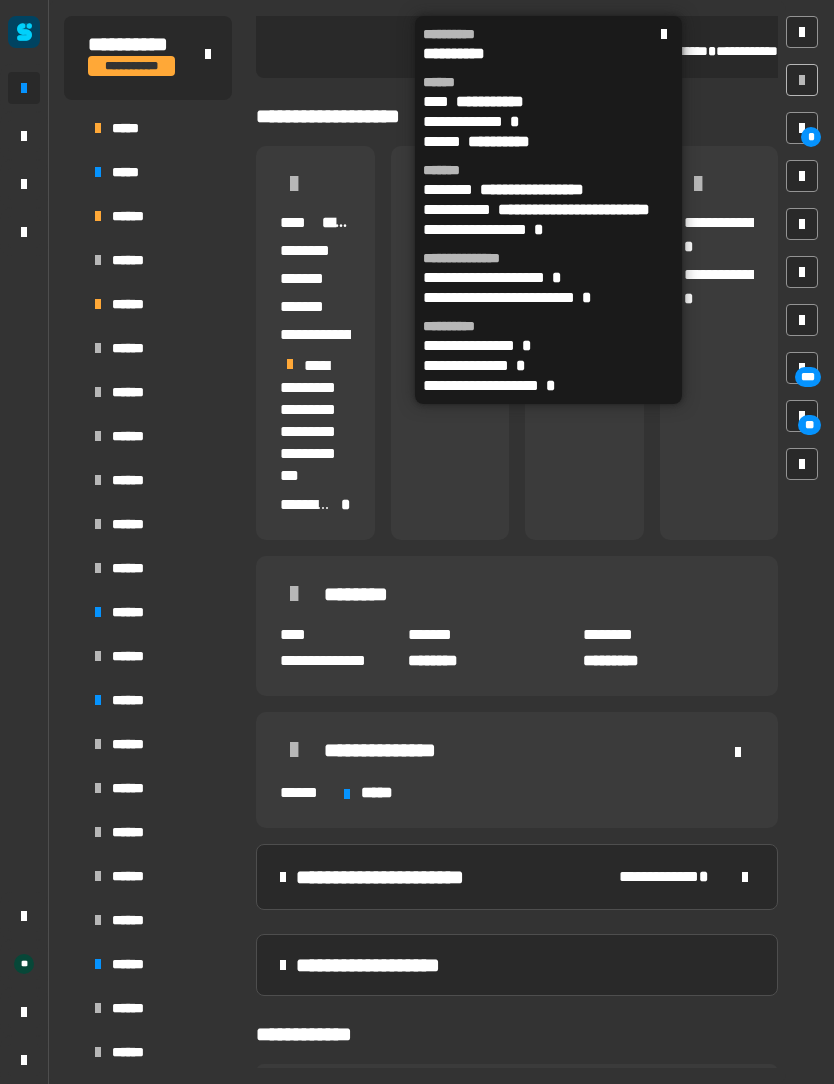 click 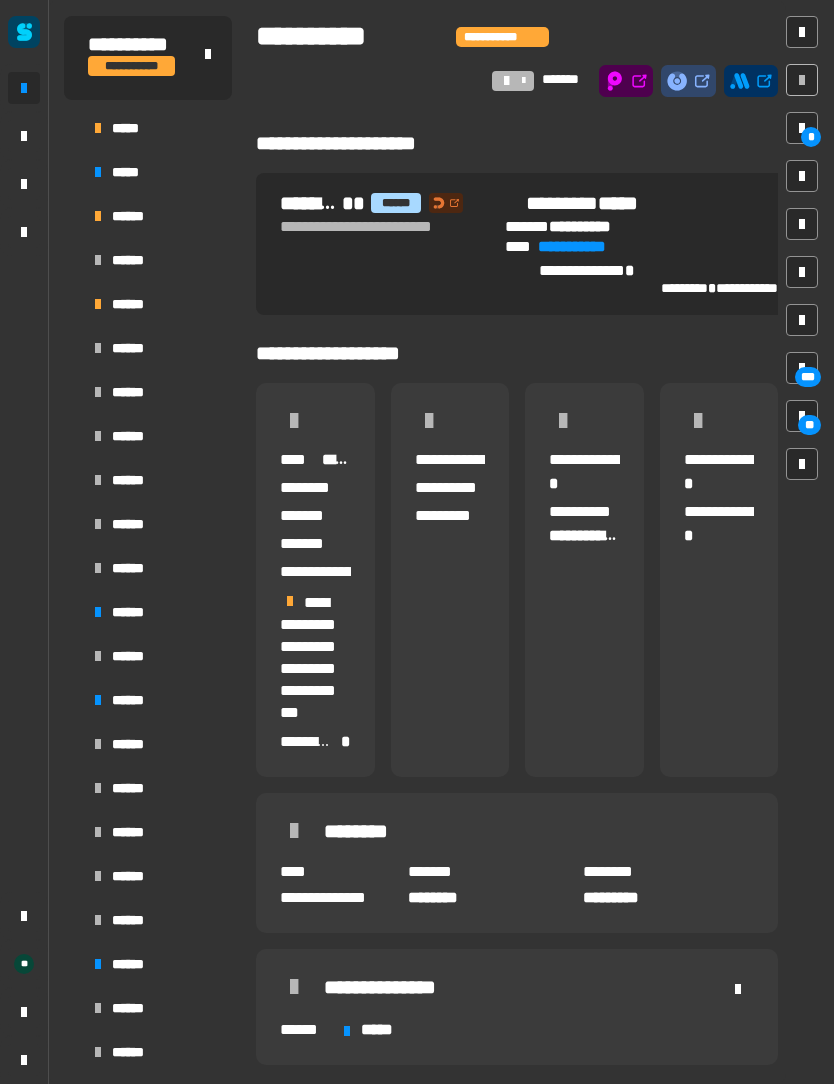 scroll, scrollTop: 0, scrollLeft: 0, axis: both 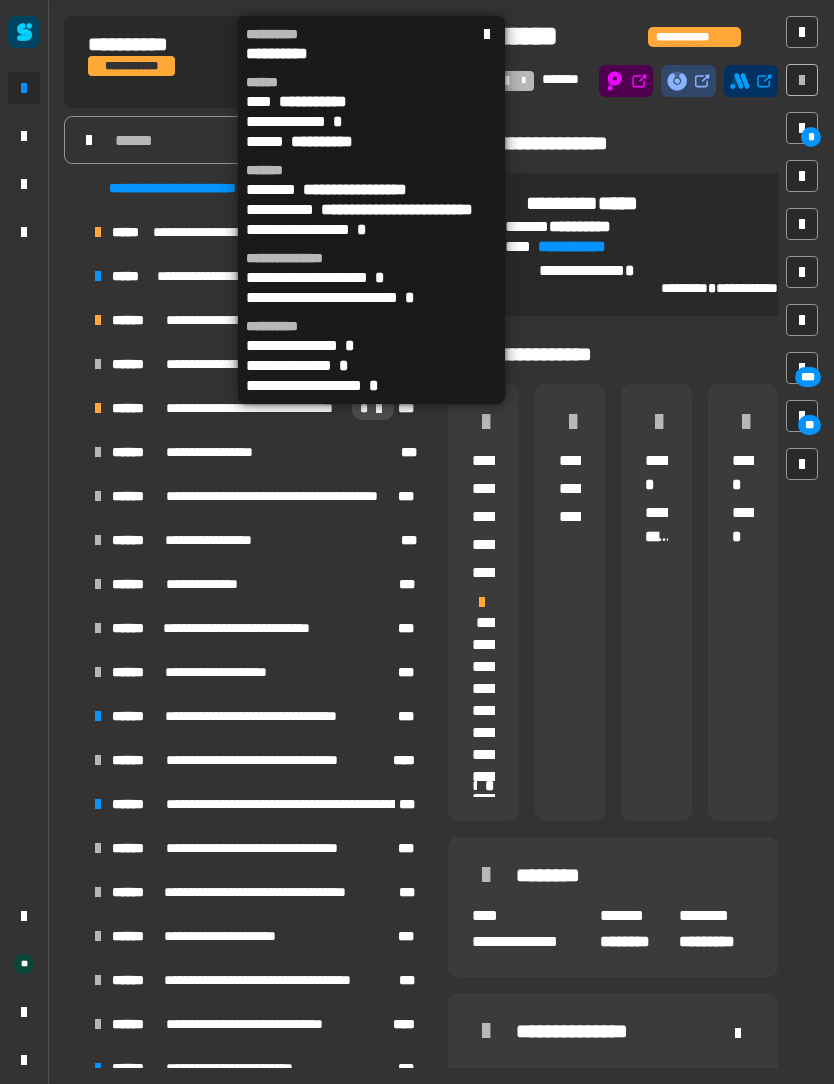 click 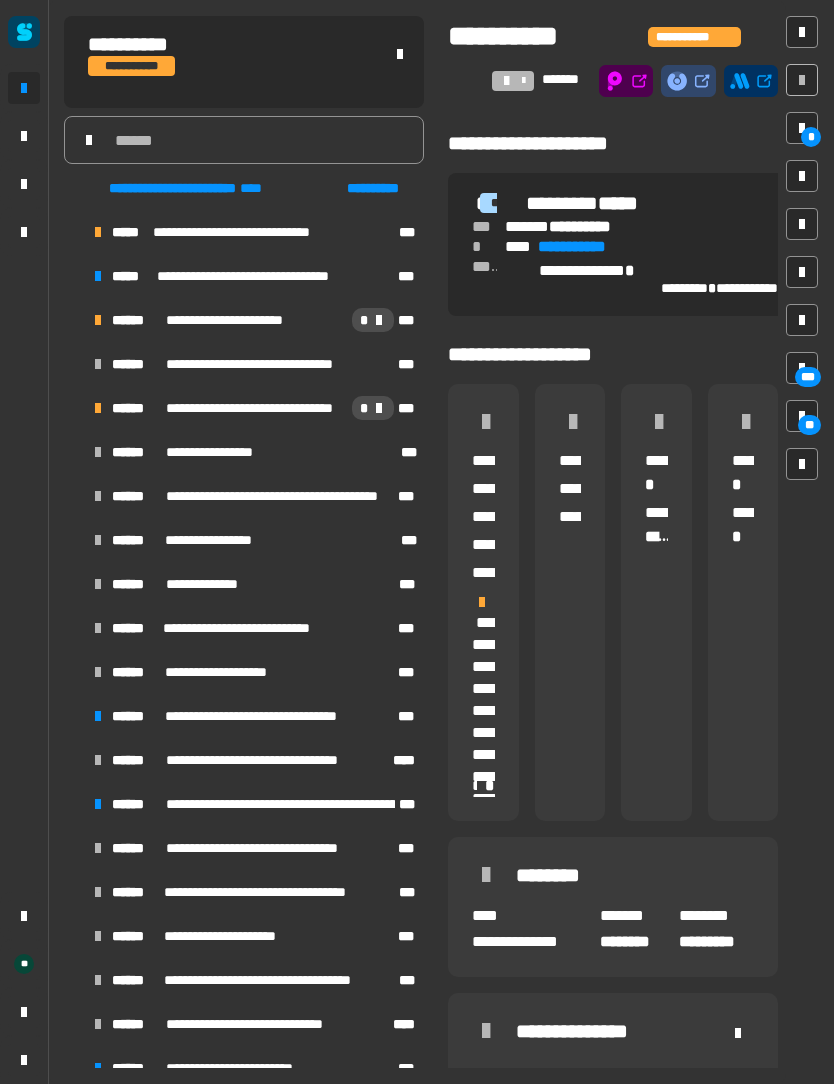 click at bounding box center (74, 320) 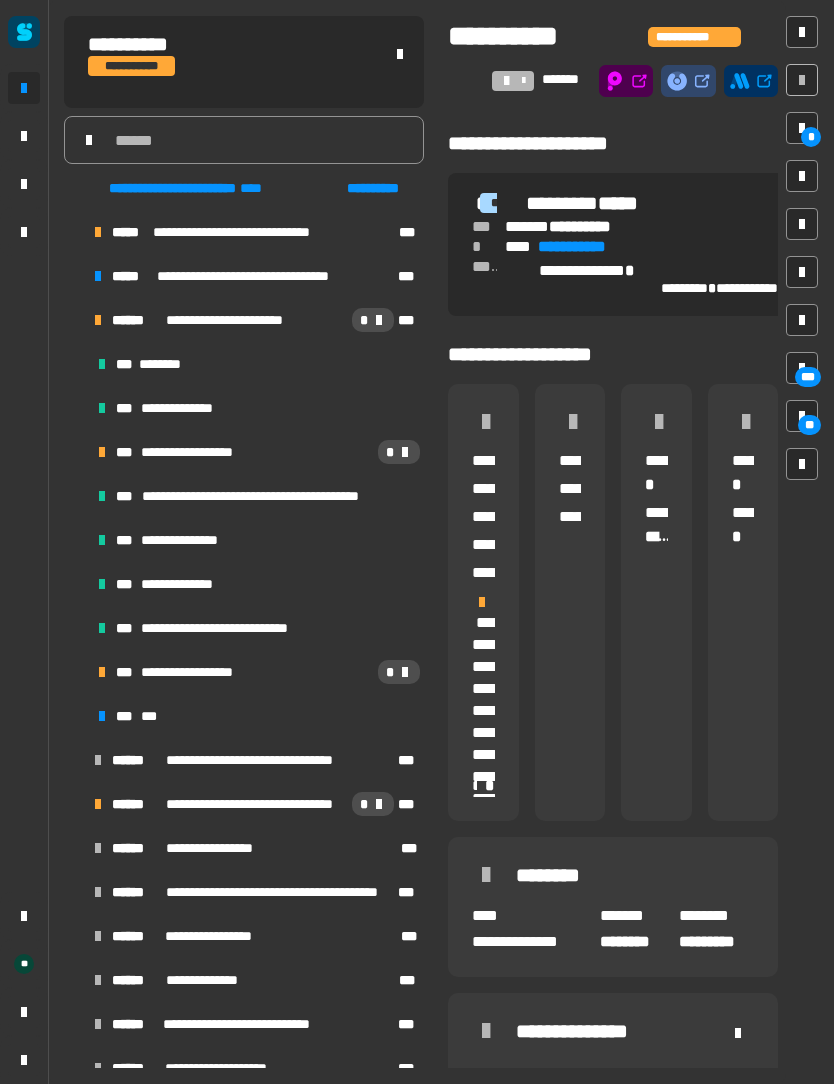 click on "**********" at bounding box center (189, 408) 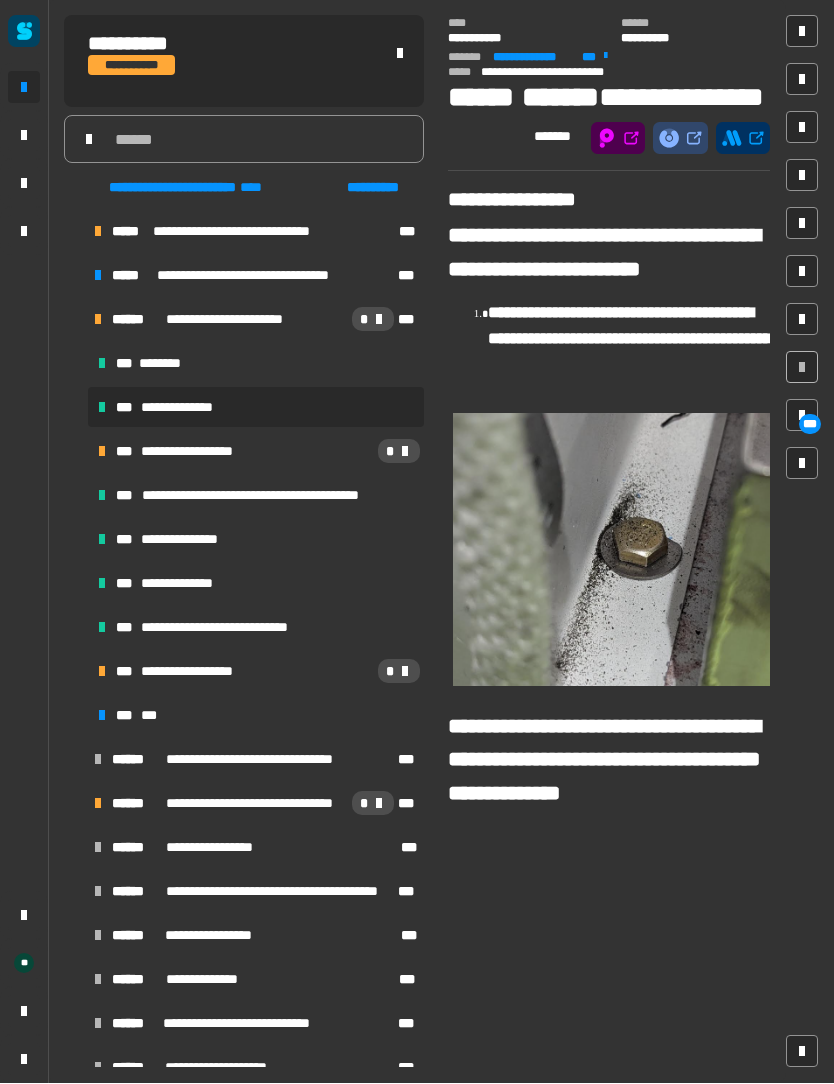 click on "**********" at bounding box center [256, 452] 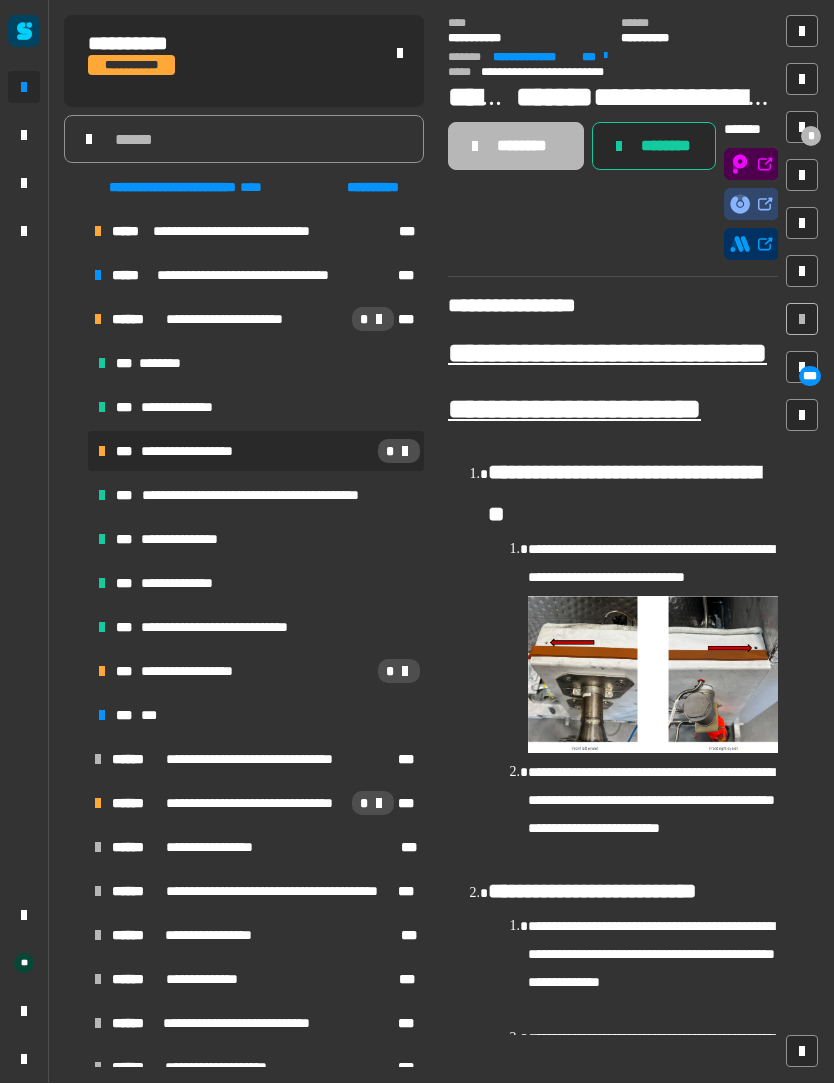 scroll, scrollTop: 0, scrollLeft: 0, axis: both 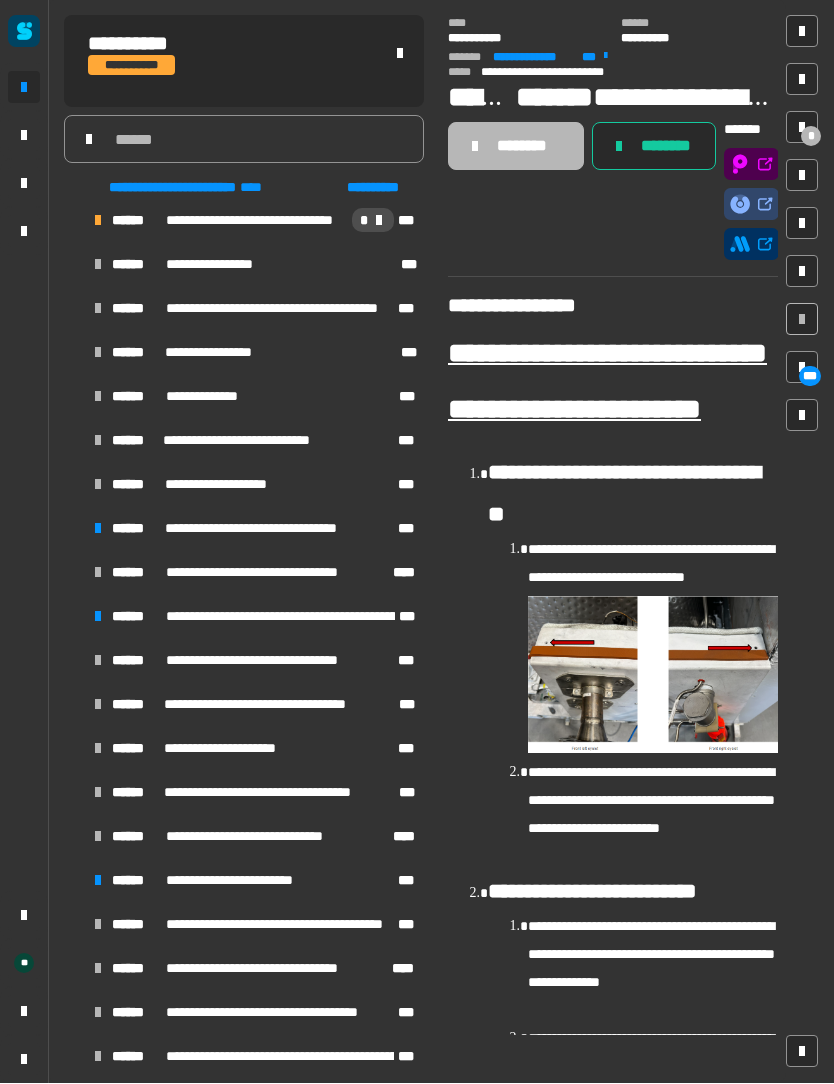 click at bounding box center (74, 617) 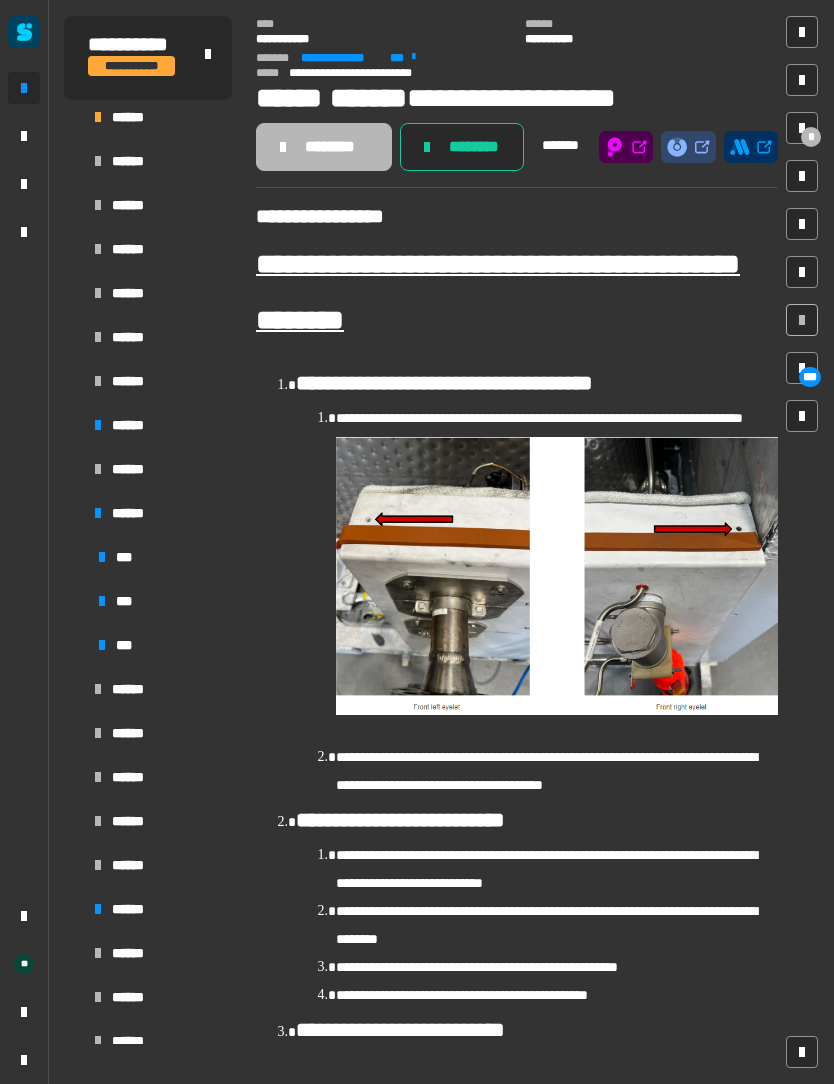 click at bounding box center (74, 909) 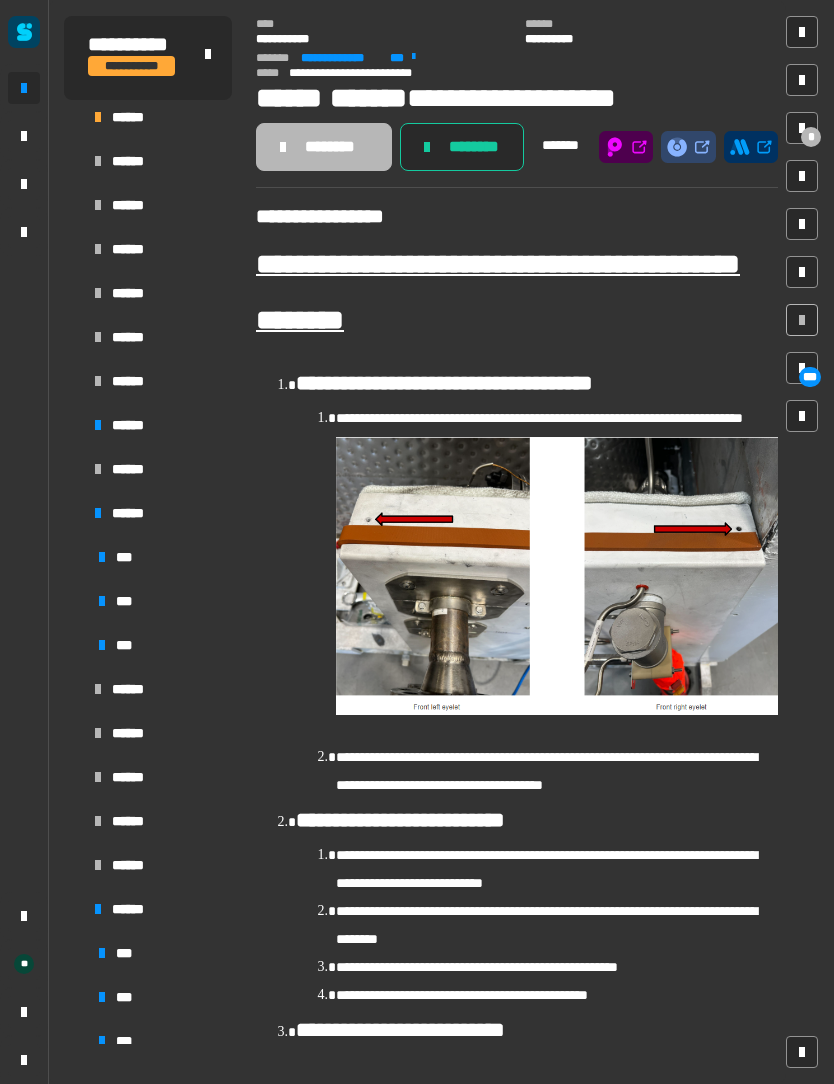 click 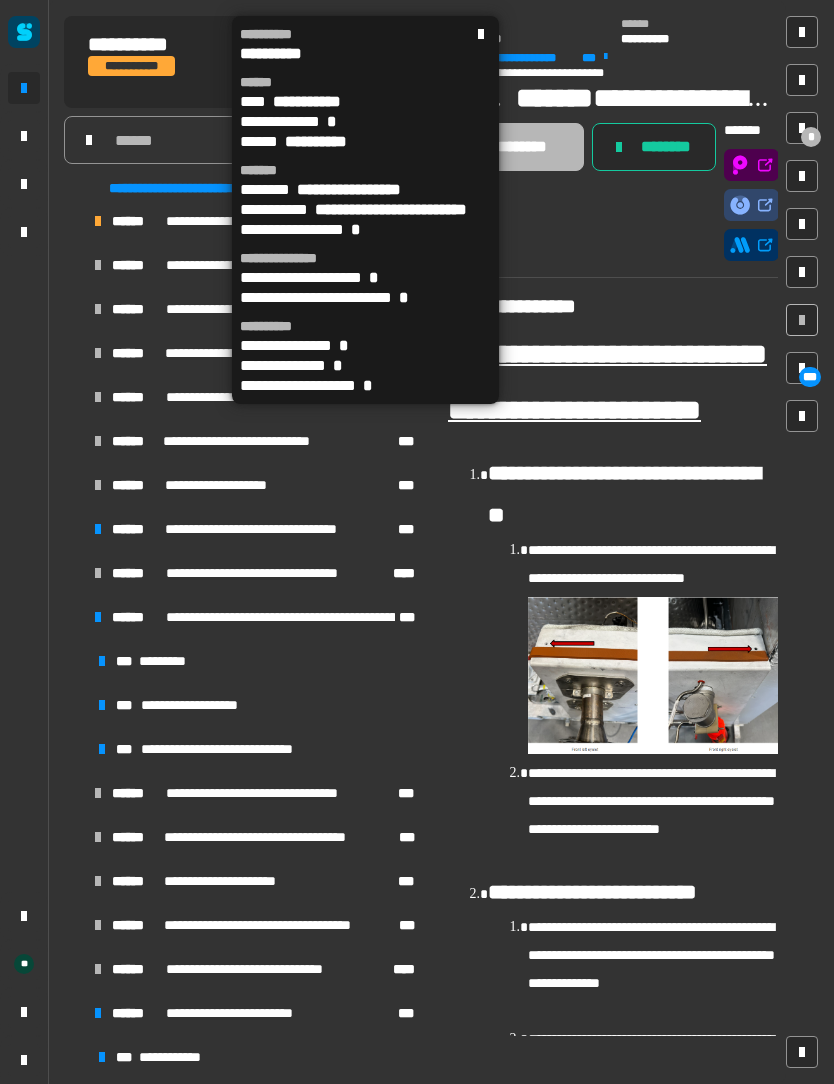 click 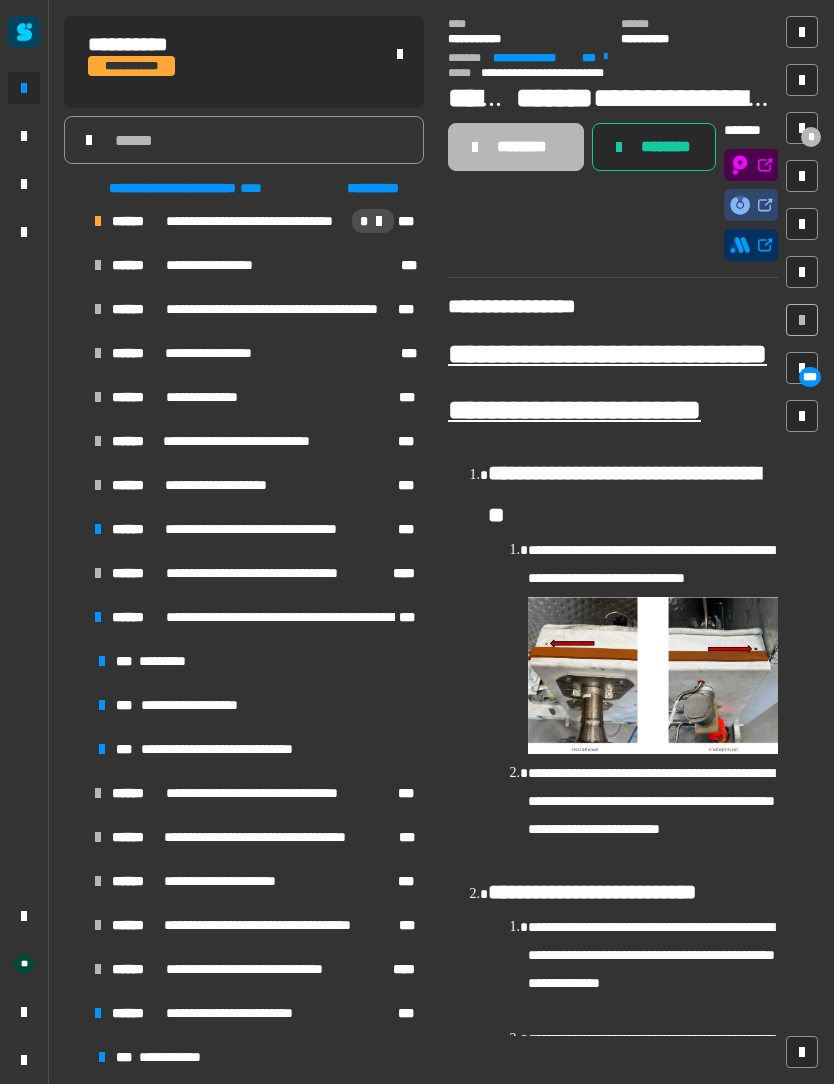 click on "*********" at bounding box center [167, 661] 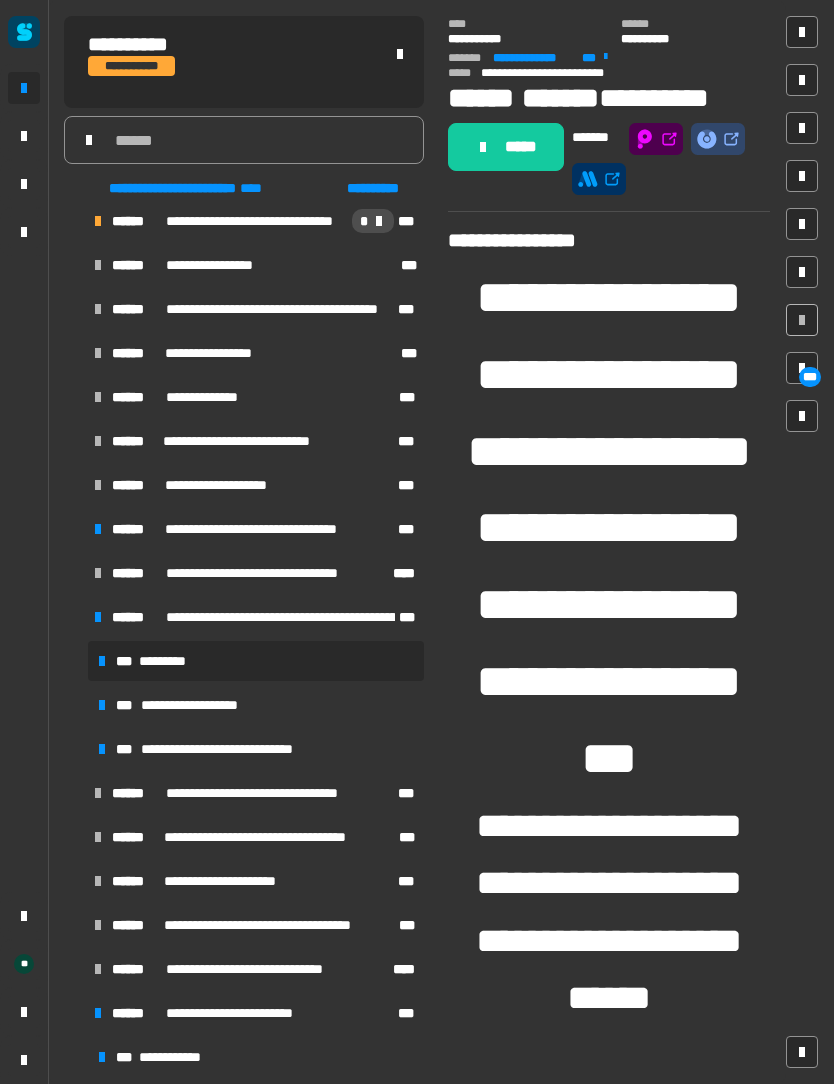 click on "**********" at bounding box center [231, 749] 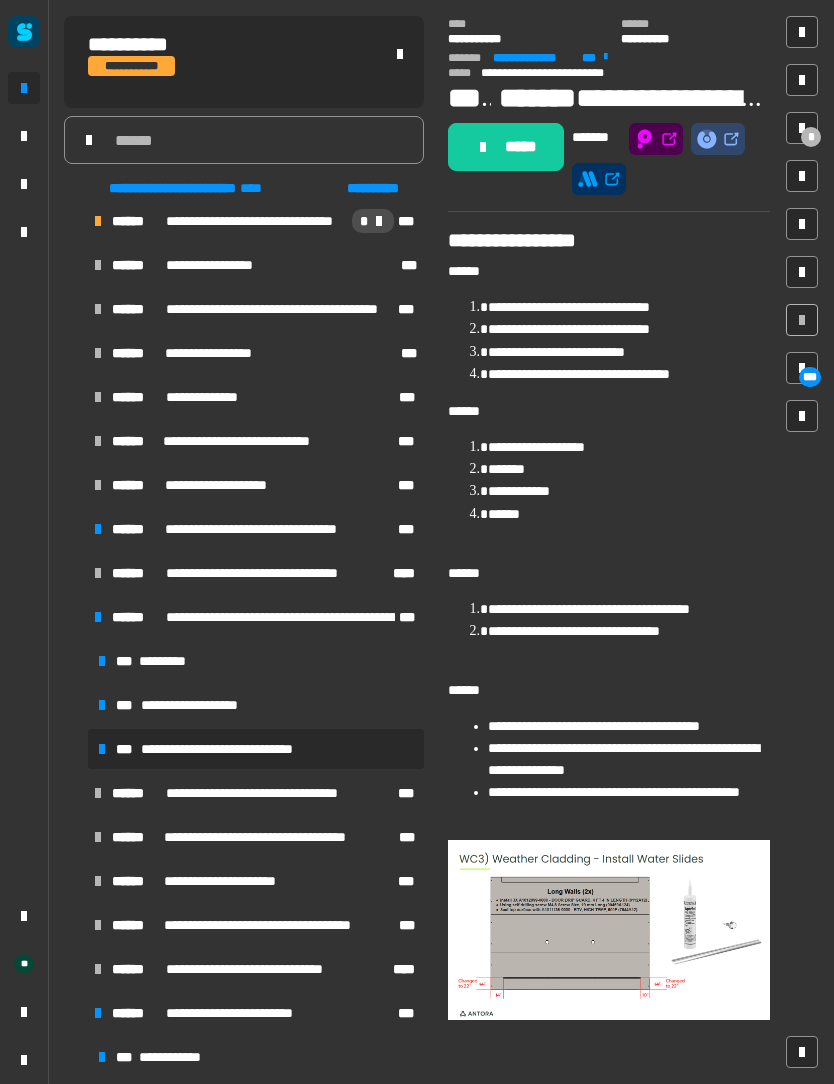 click on "*" at bounding box center [811, 137] 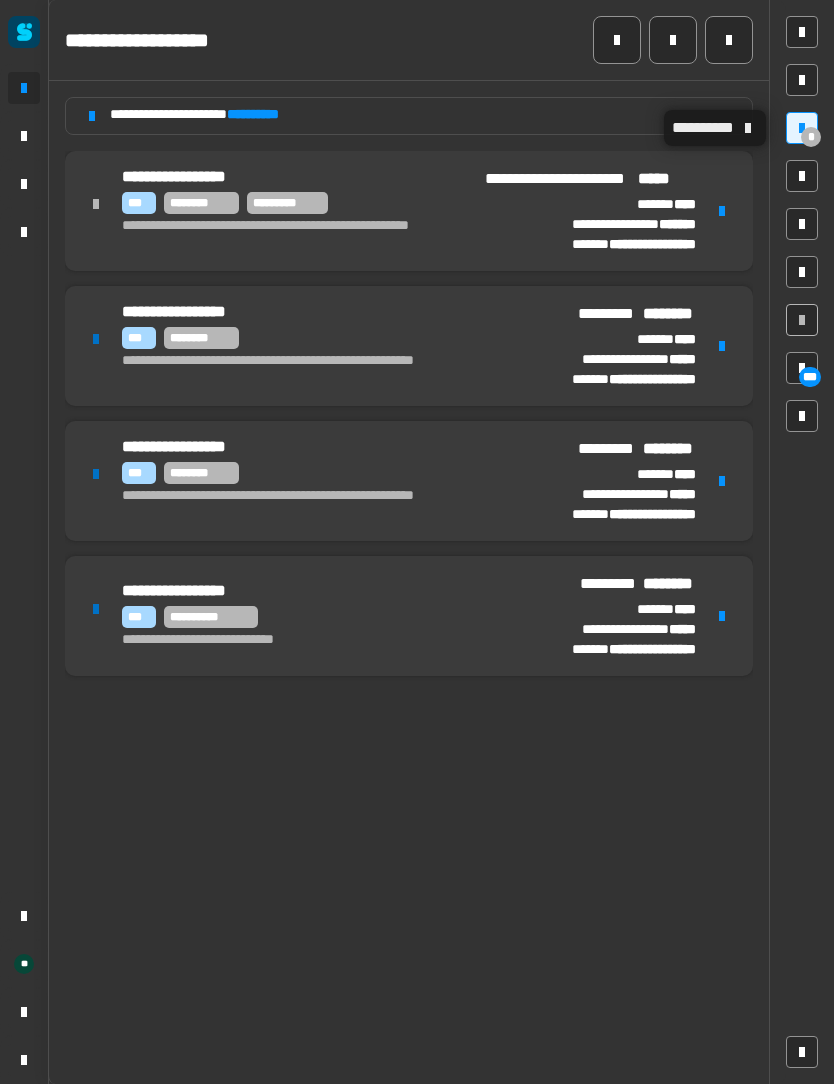 click on "*" at bounding box center (811, 137) 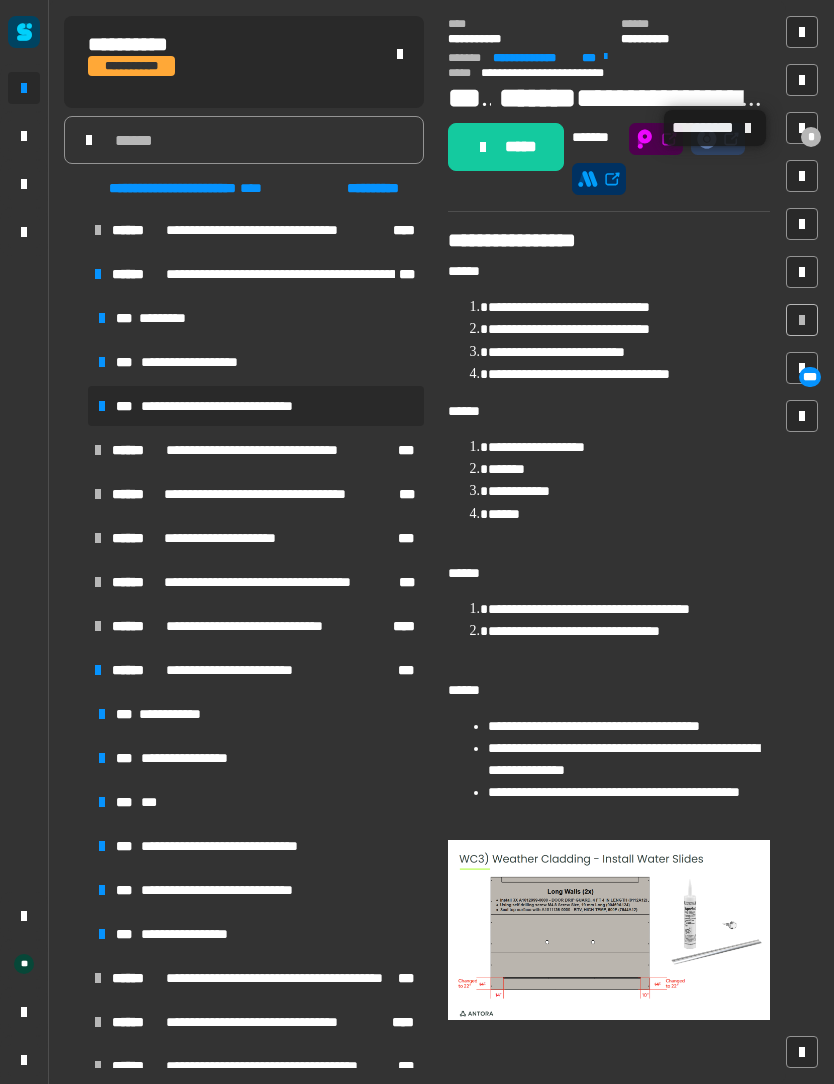 scroll, scrollTop: 545, scrollLeft: 0, axis: vertical 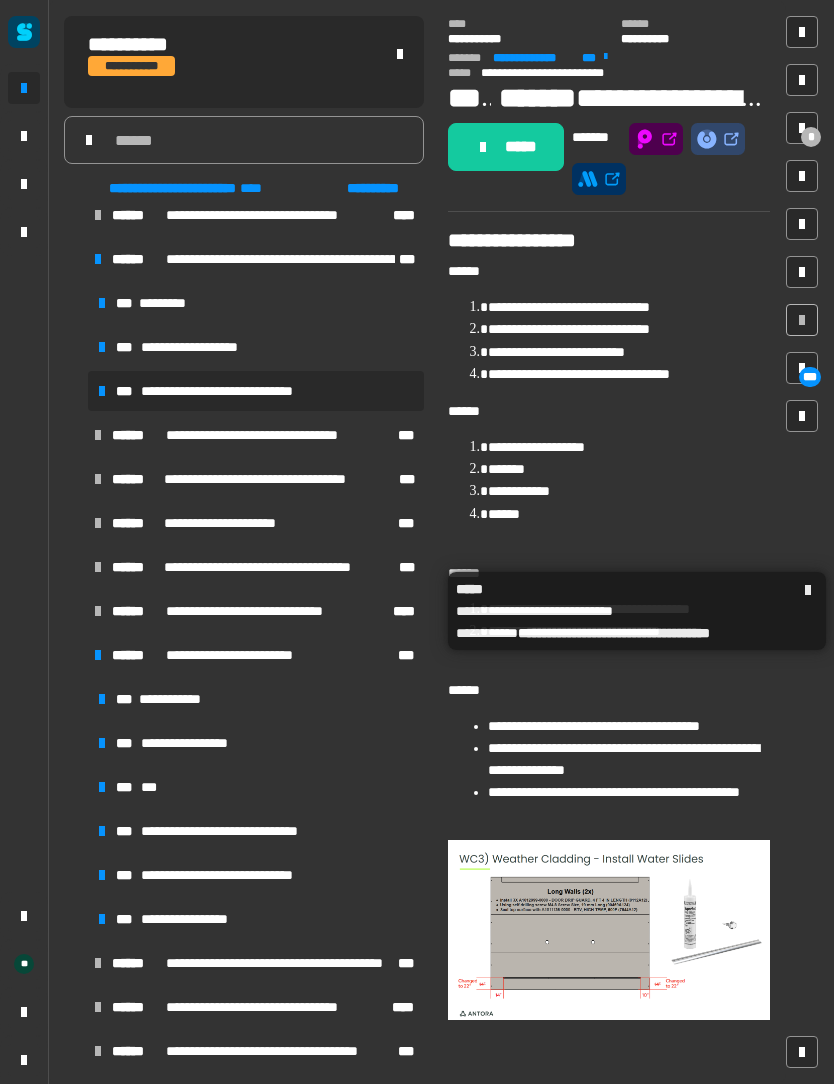 click on "**********" at bounding box center [260, 611] 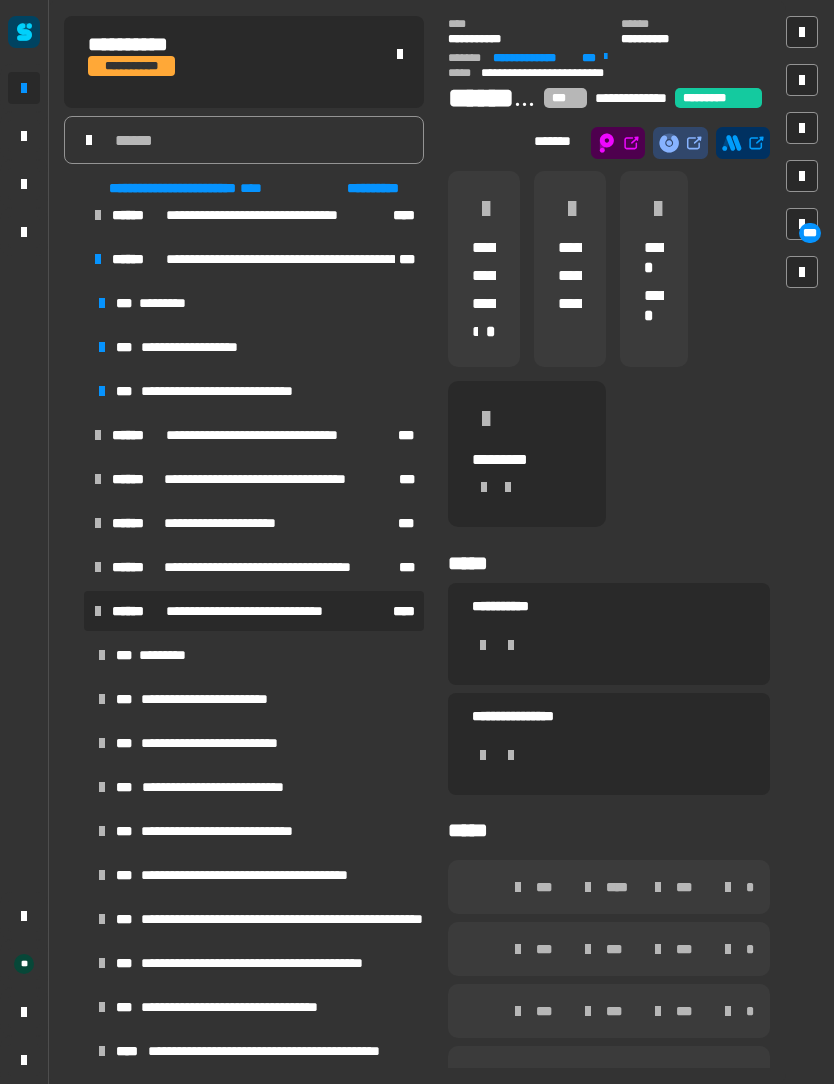 click on "*********" at bounding box center (164, 655) 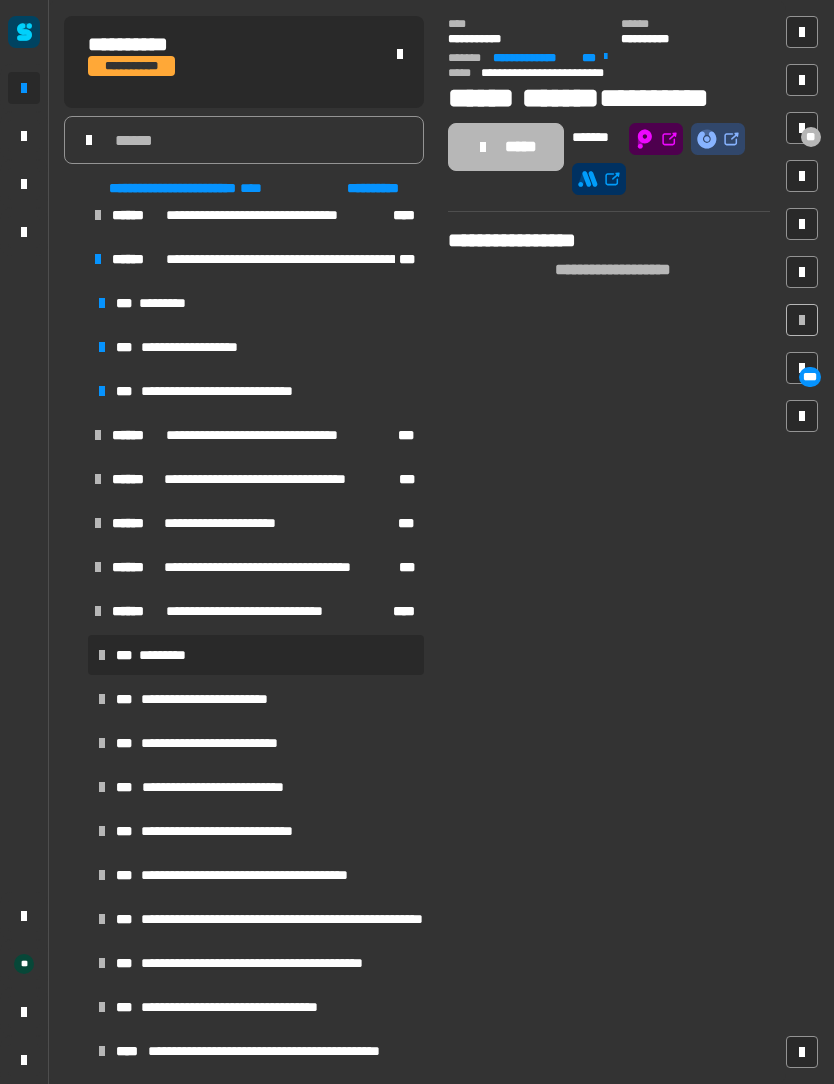 click on "**" at bounding box center [811, 137] 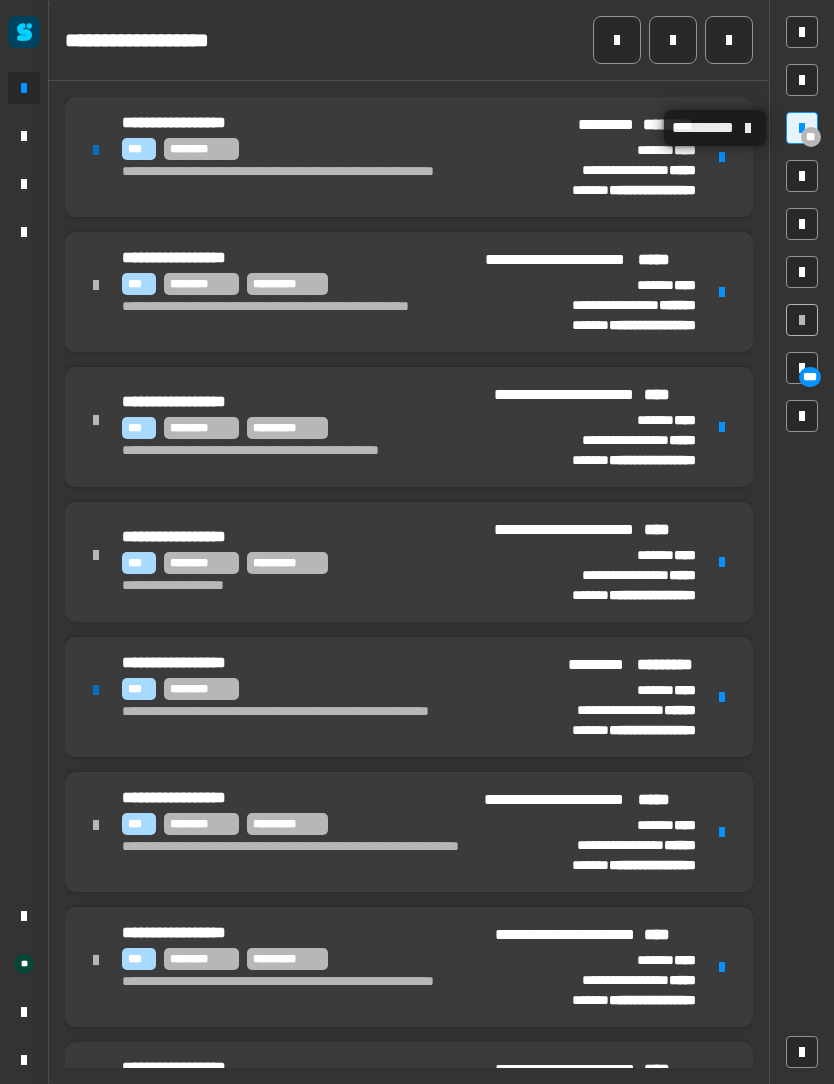 click on "**" at bounding box center (811, 137) 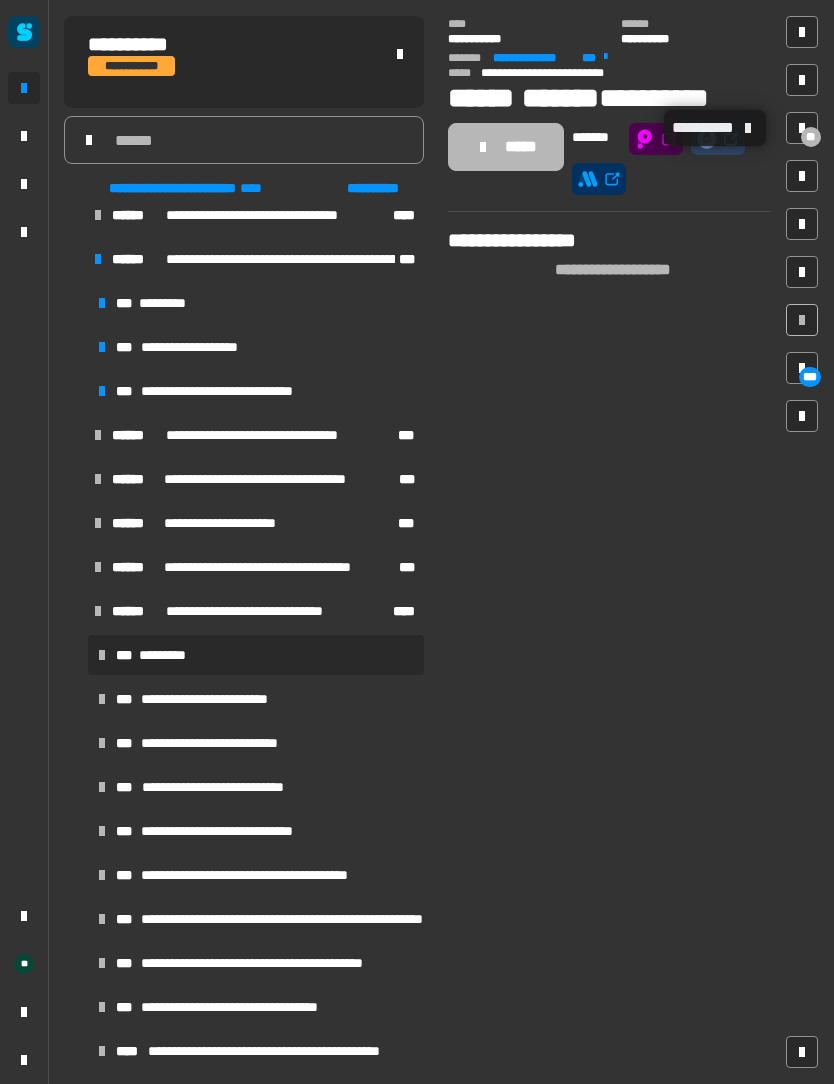click on "**********" at bounding box center (254, 435) 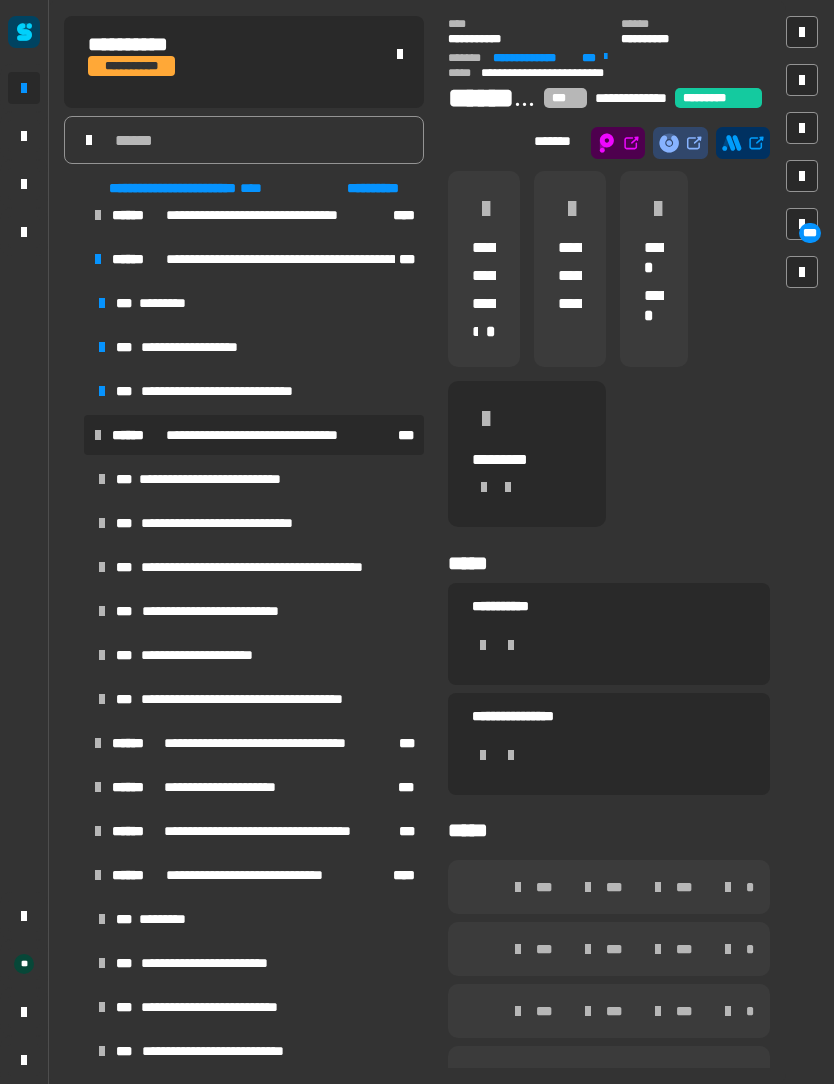 click on "**********" at bounding box center (222, 479) 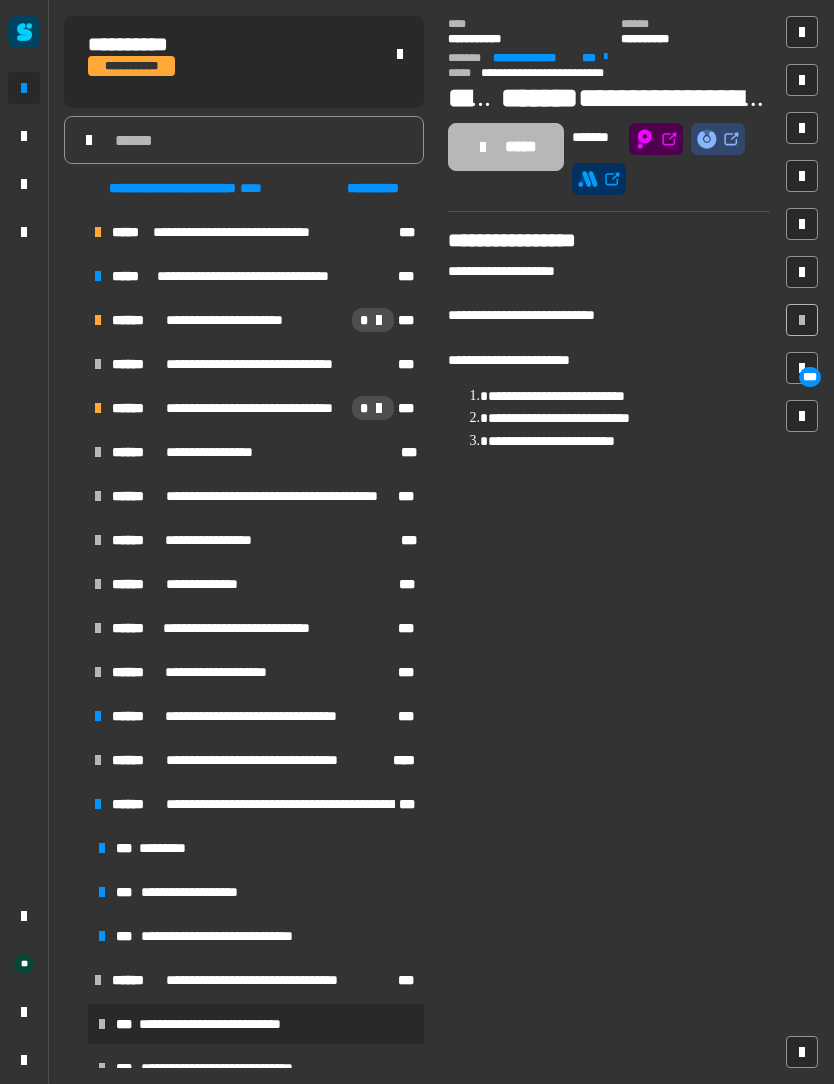 scroll, scrollTop: 0, scrollLeft: 0, axis: both 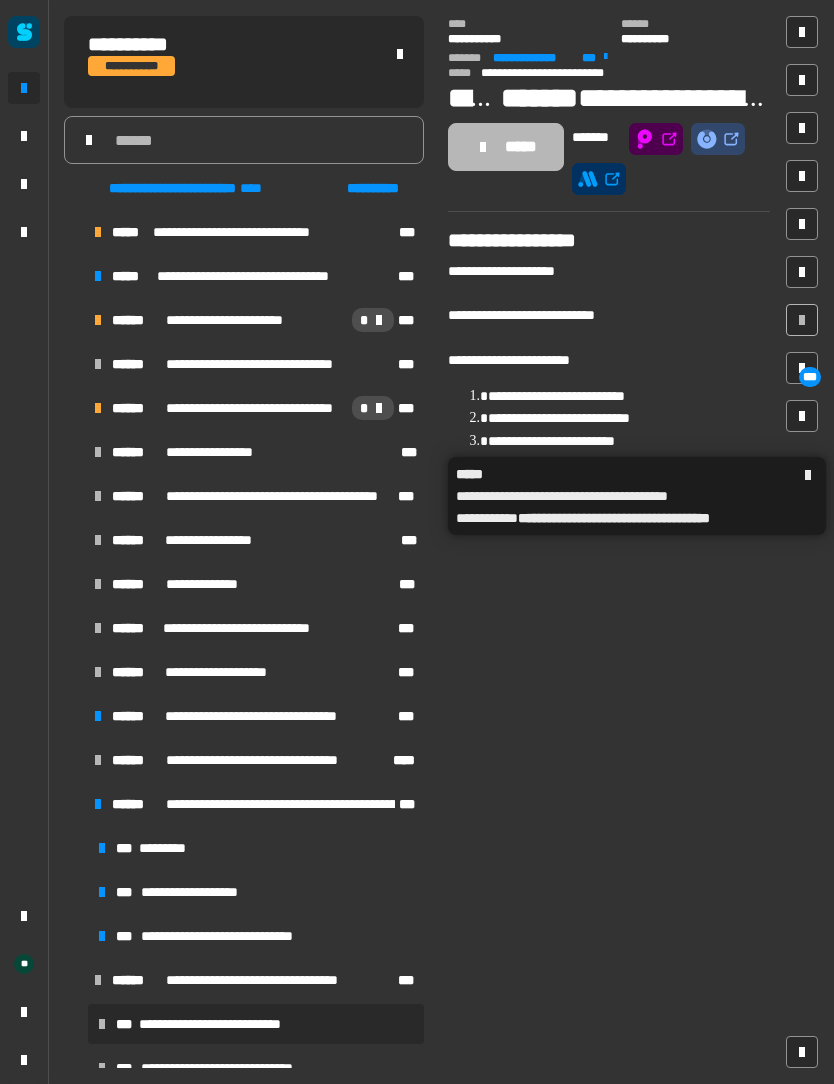 click on "**********" at bounding box center [292, 496] 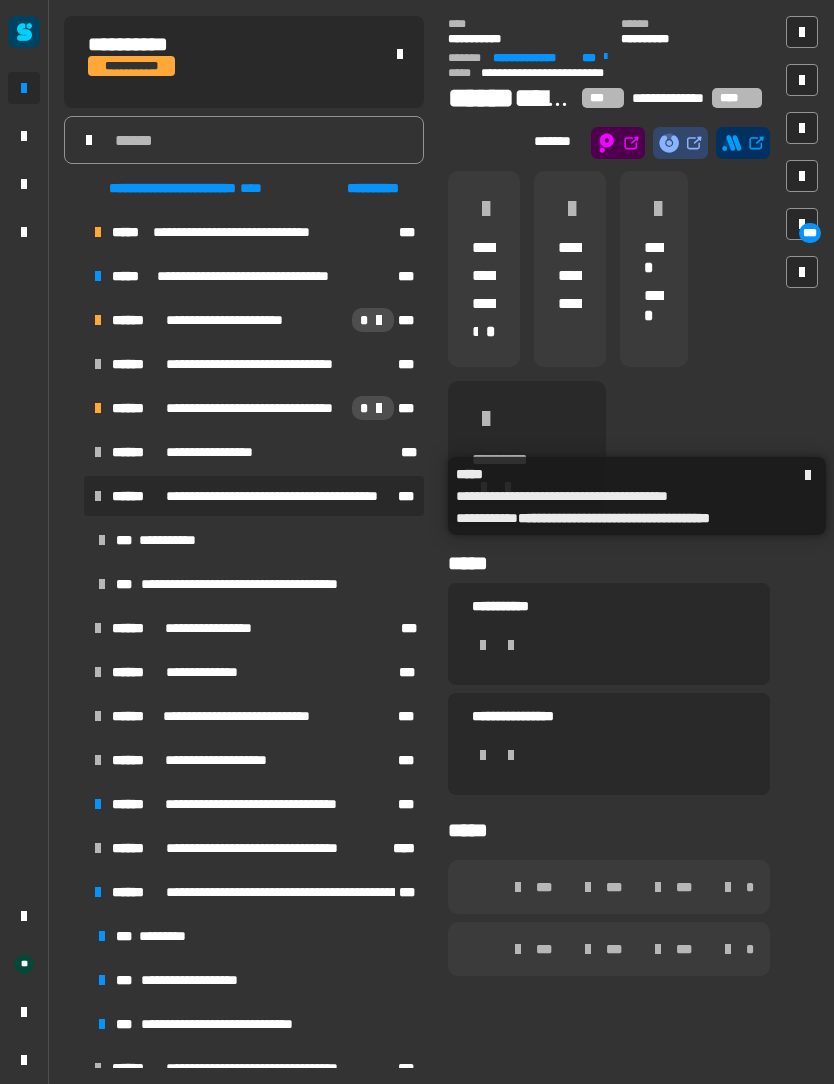 click on "**********" at bounding box center [174, 540] 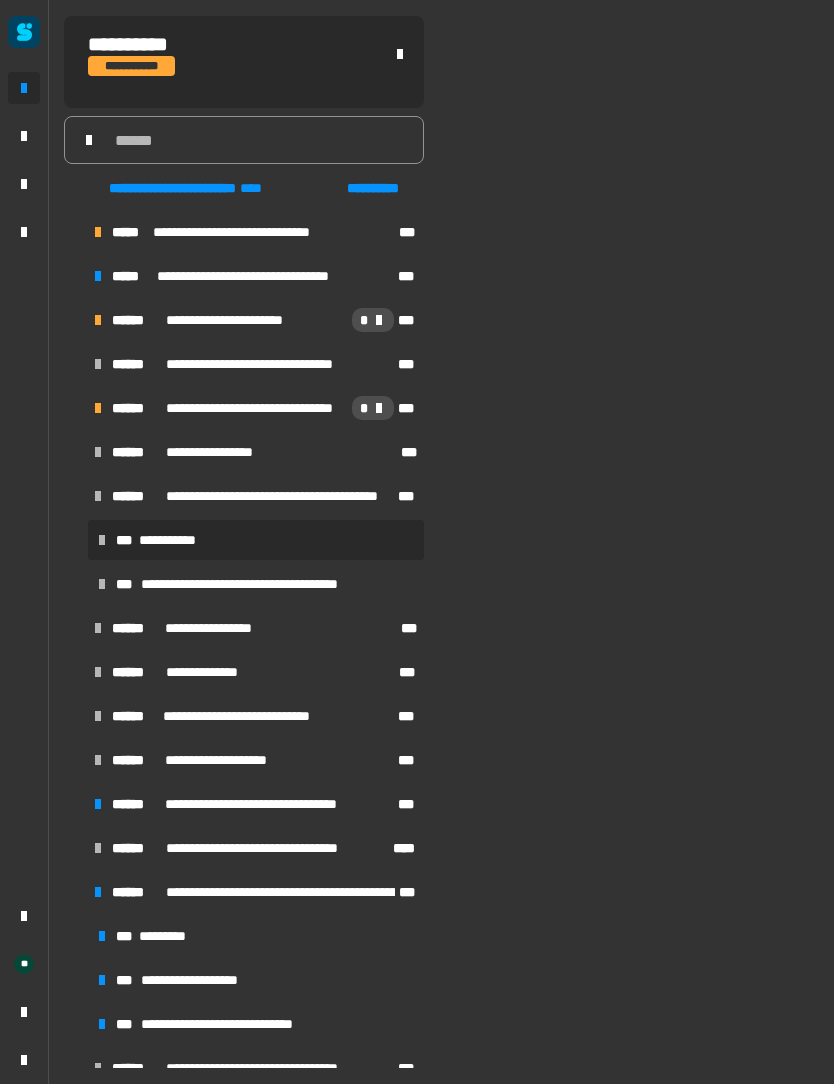 scroll, scrollTop: 0, scrollLeft: 0, axis: both 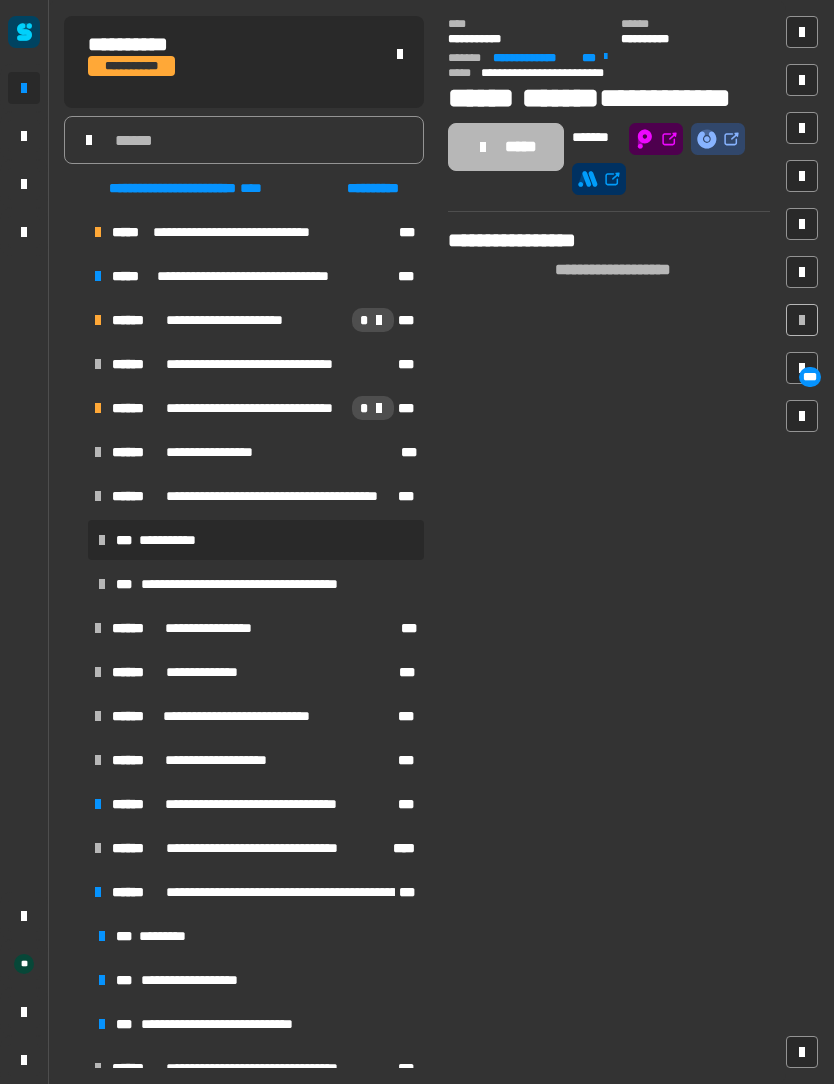 click on "**********" at bounding box center [268, 584] 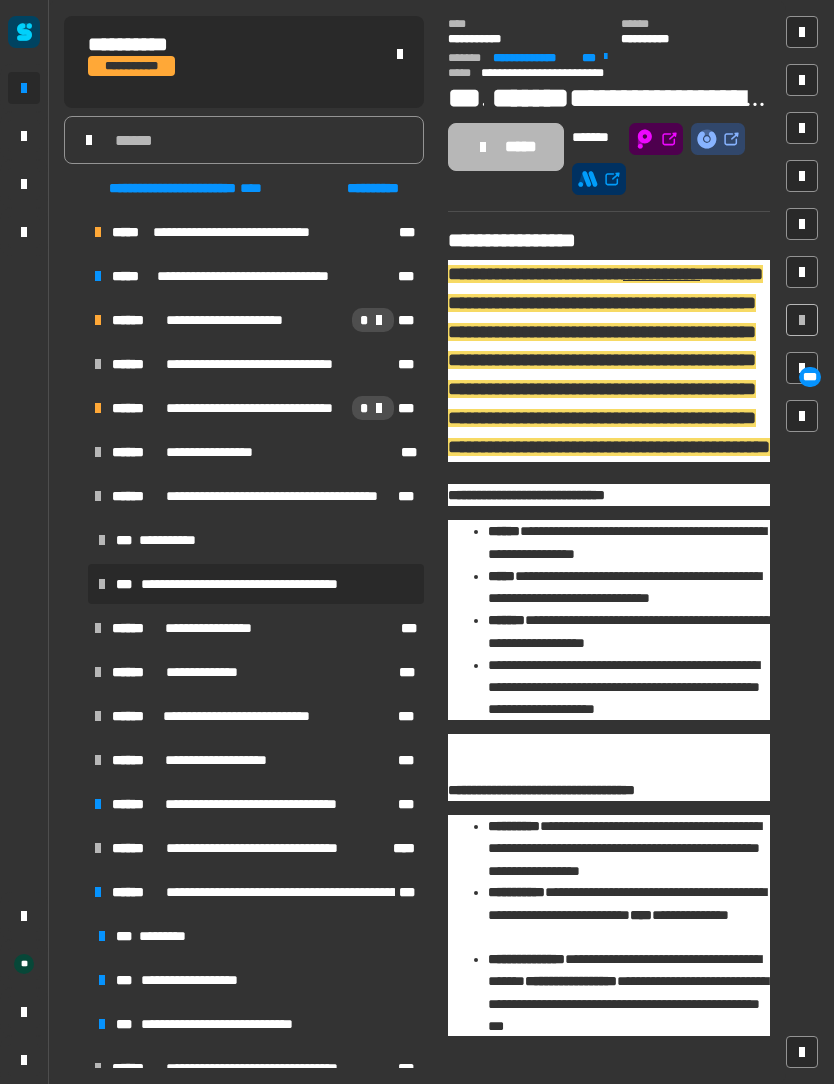 click on "**********" at bounding box center (174, 540) 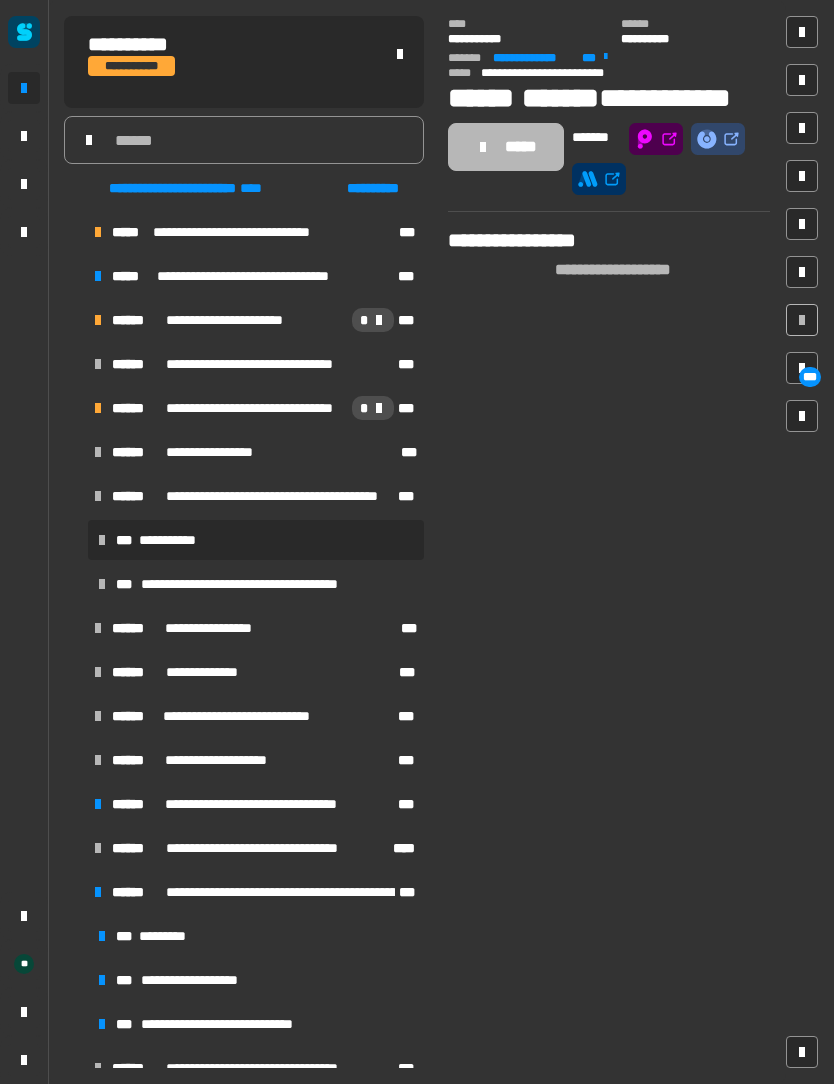 click on "**********" at bounding box center (268, 584) 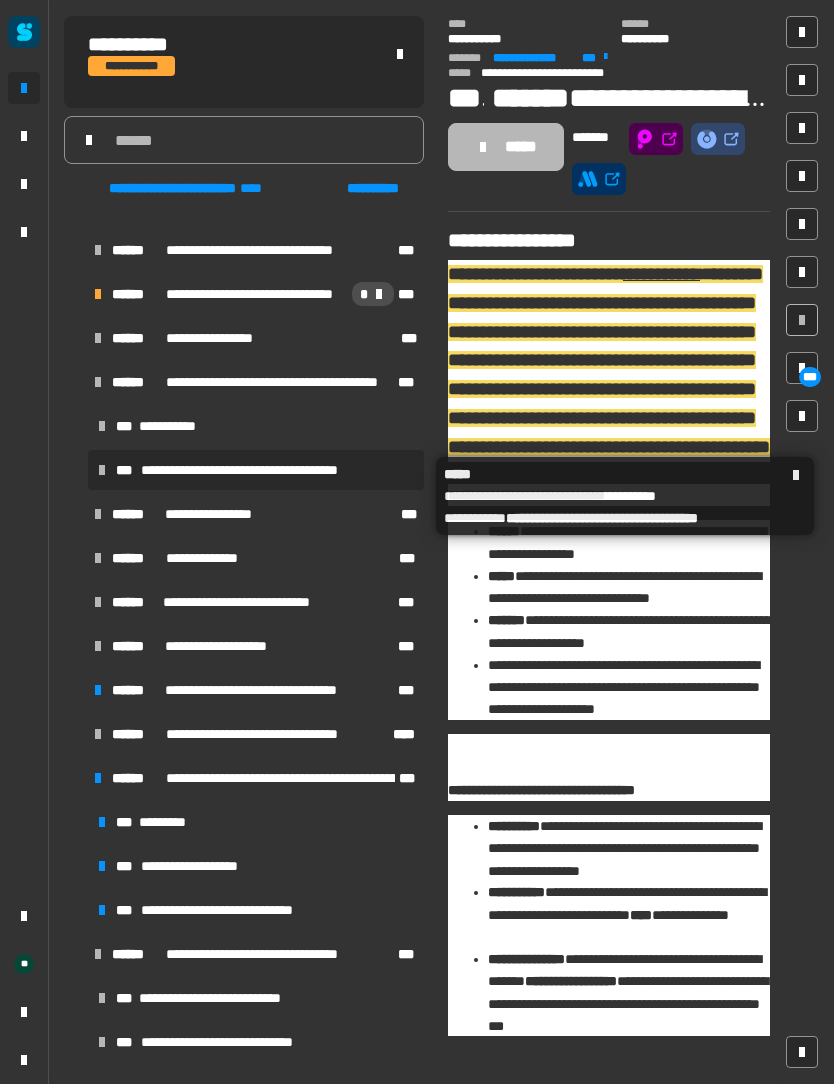 scroll, scrollTop: 109, scrollLeft: 0, axis: vertical 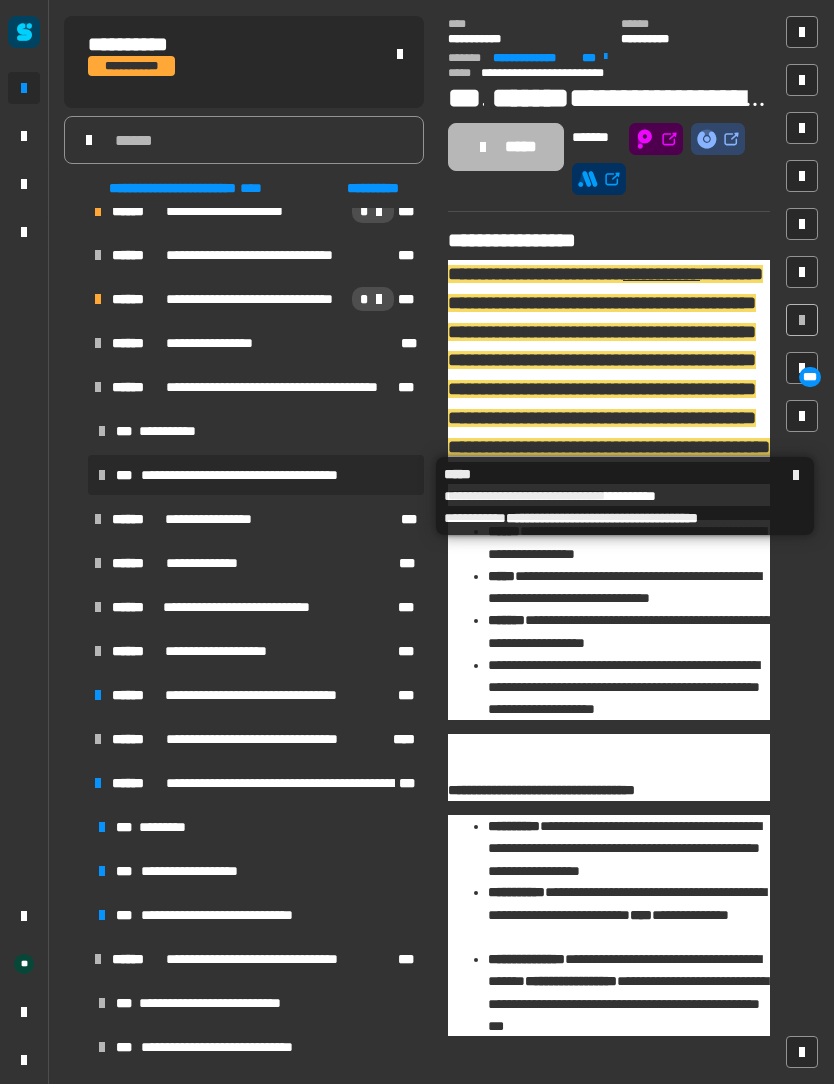 click on "**********" at bounding box center [292, 387] 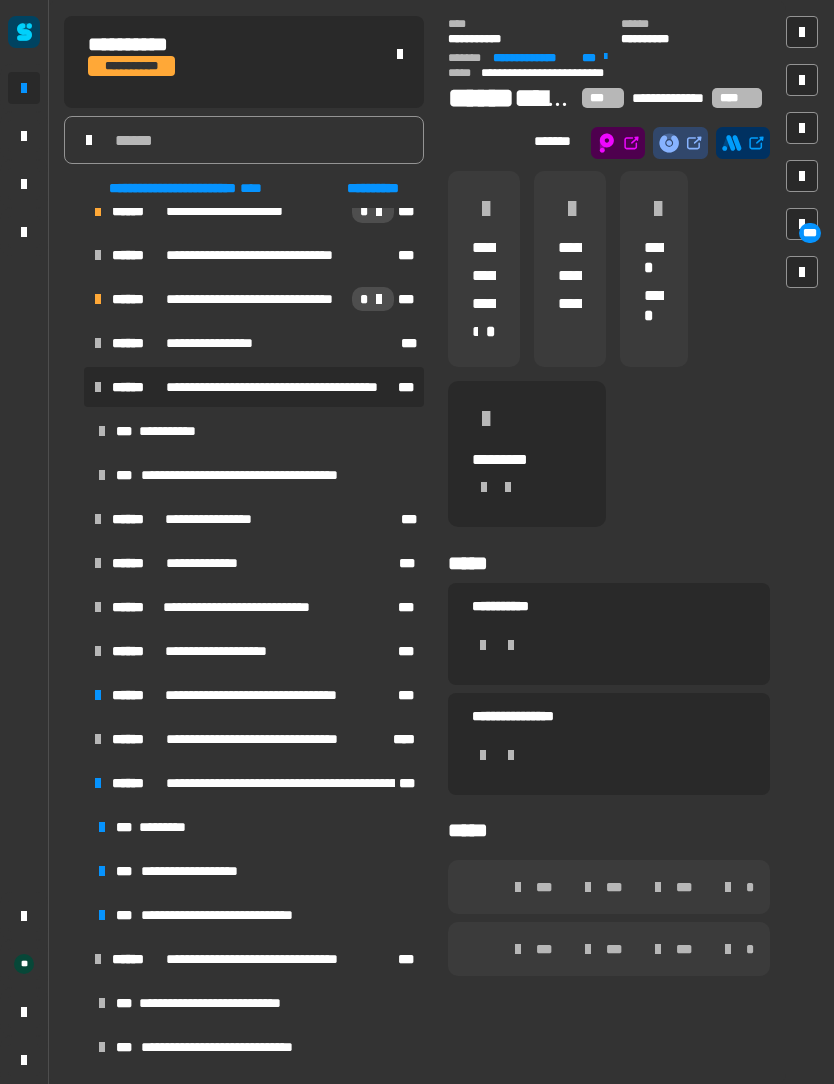 click on "**********" at bounding box center (174, 431) 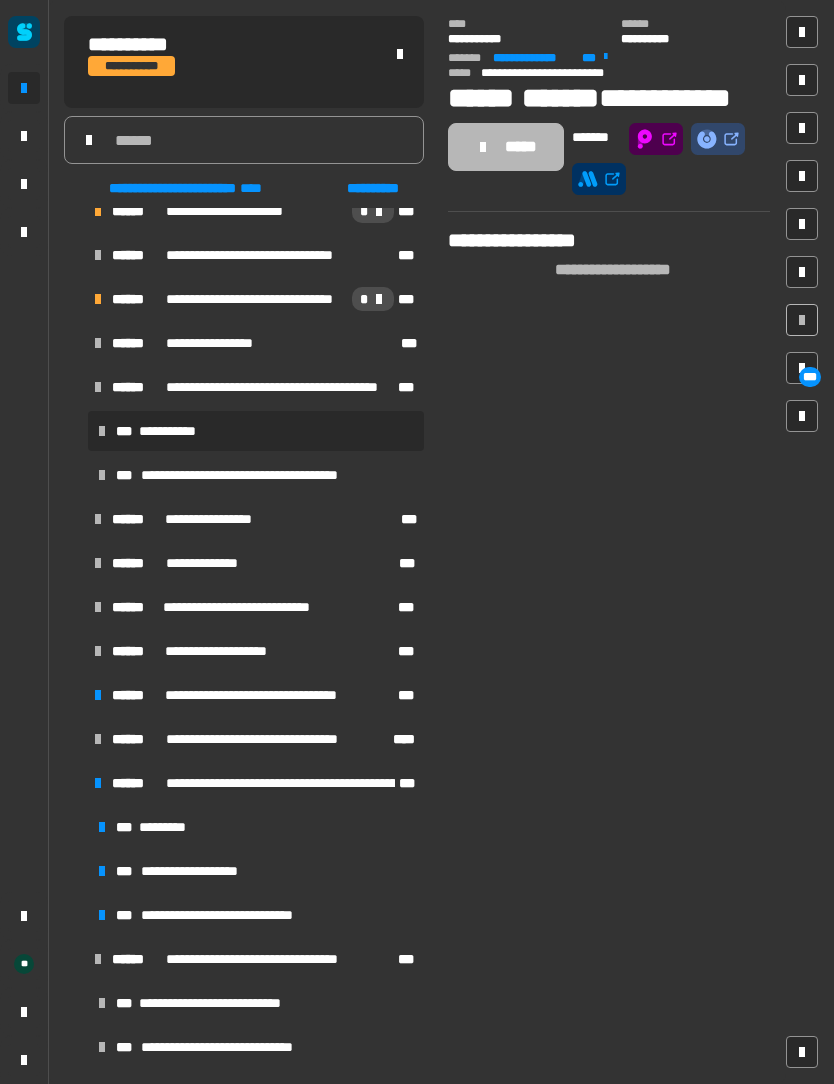 click on "**********" at bounding box center (268, 475) 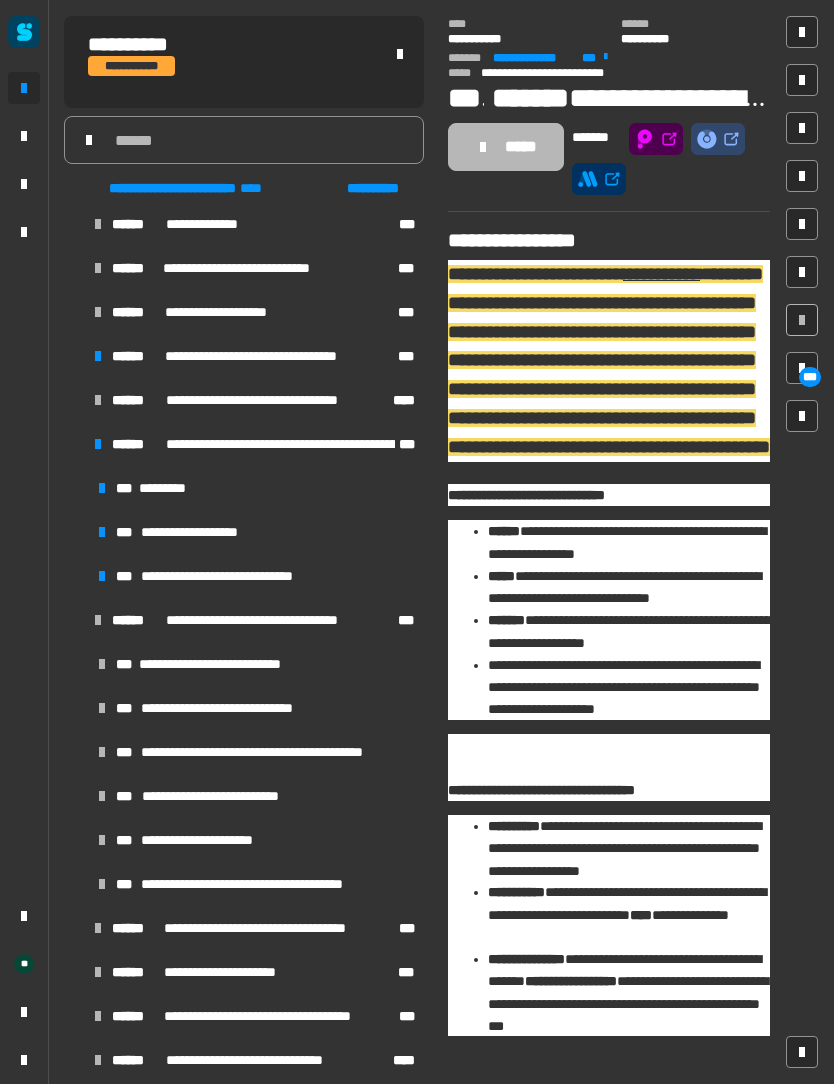 scroll, scrollTop: 447, scrollLeft: 0, axis: vertical 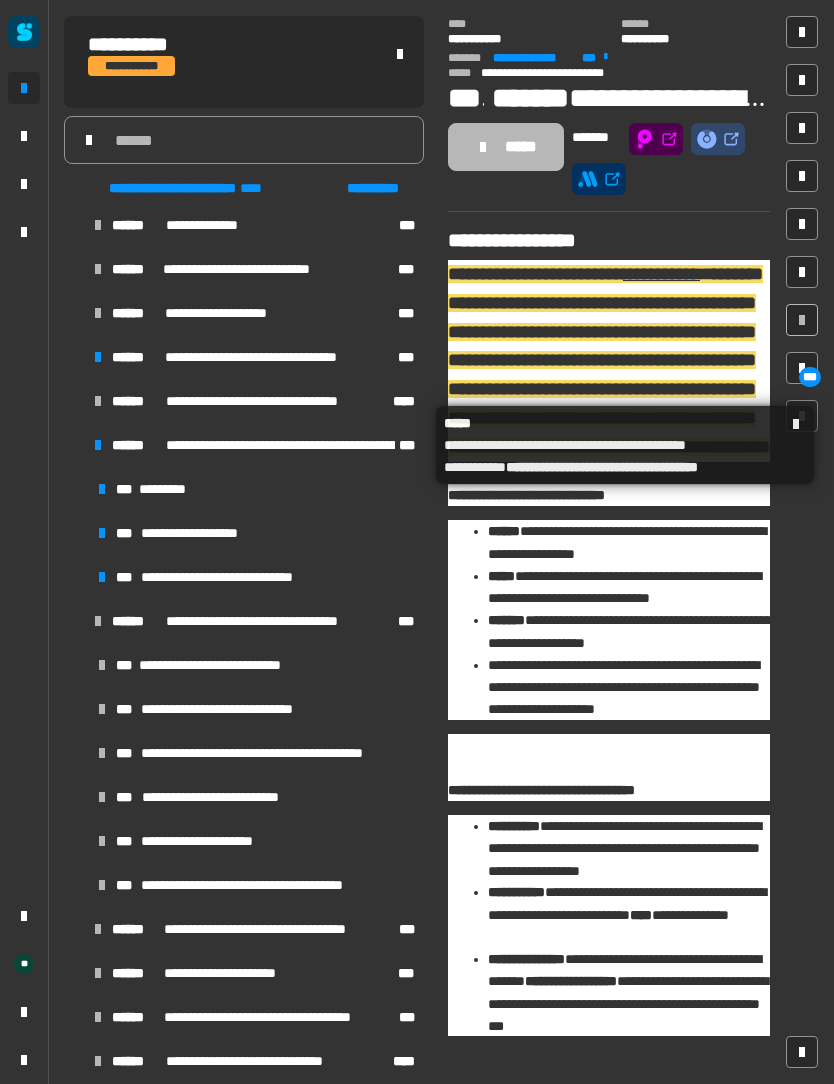 click on "*********" at bounding box center [167, 489] 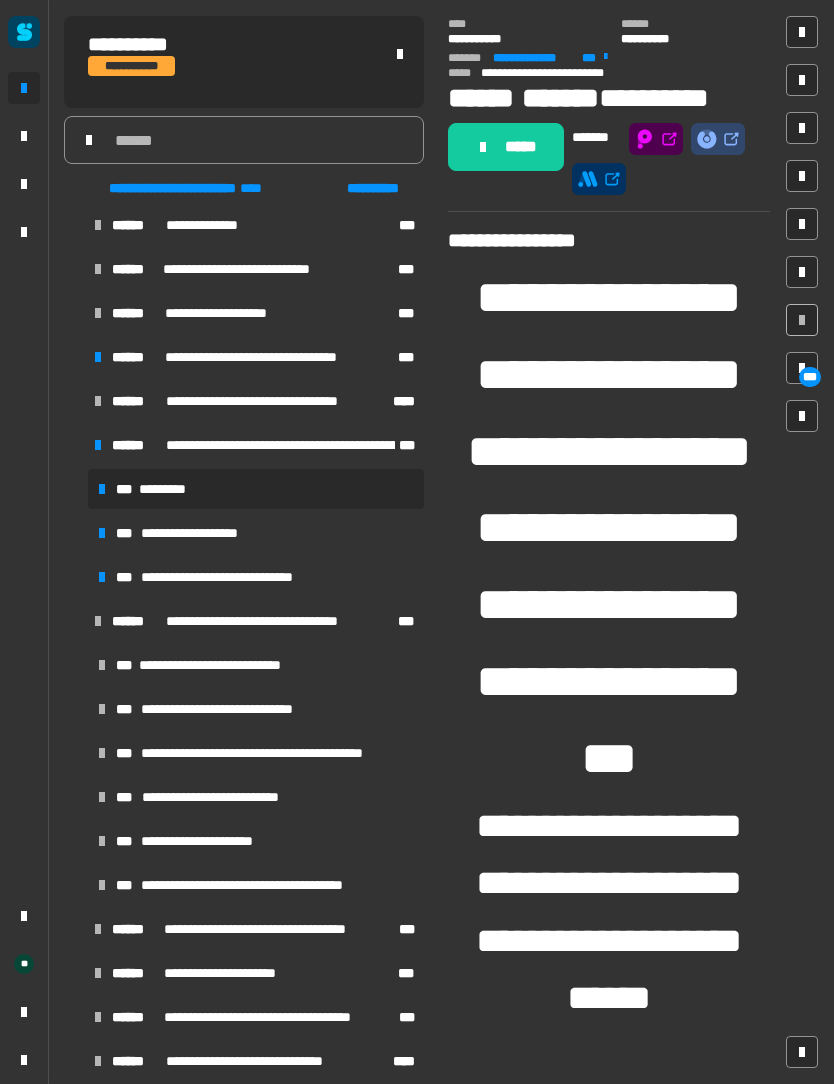 click on "**********" at bounding box center (197, 533) 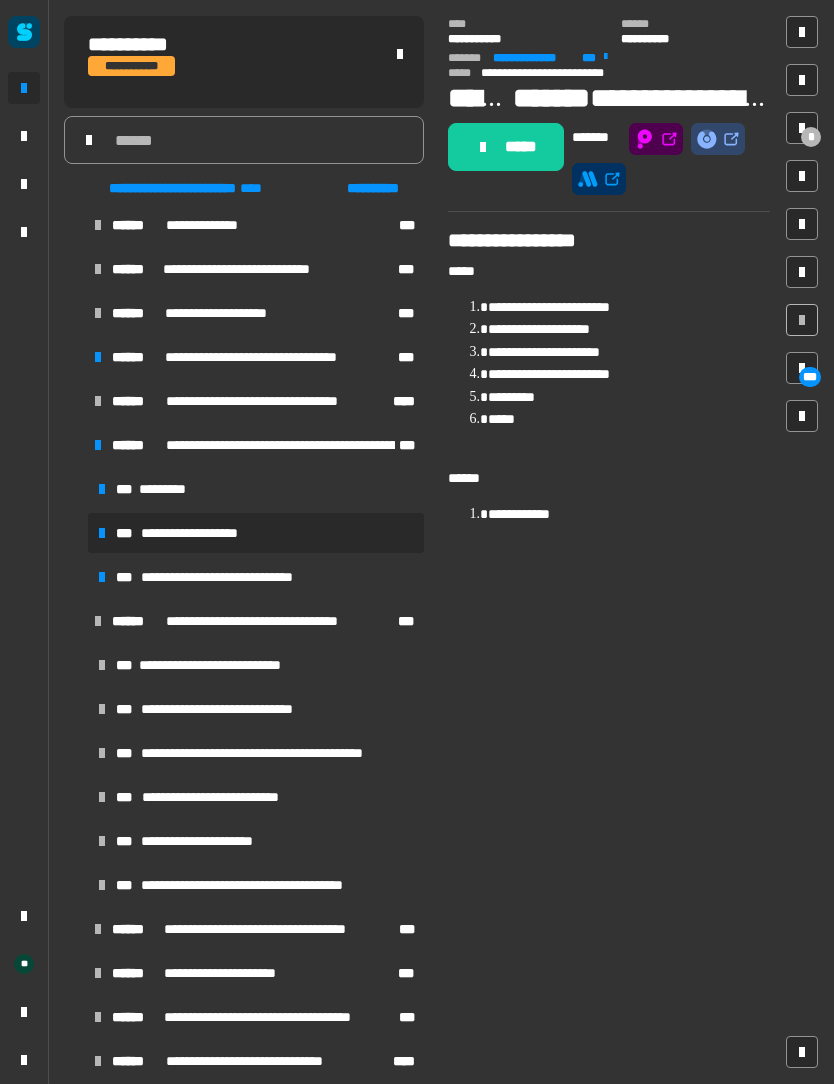 click on "*" at bounding box center (811, 137) 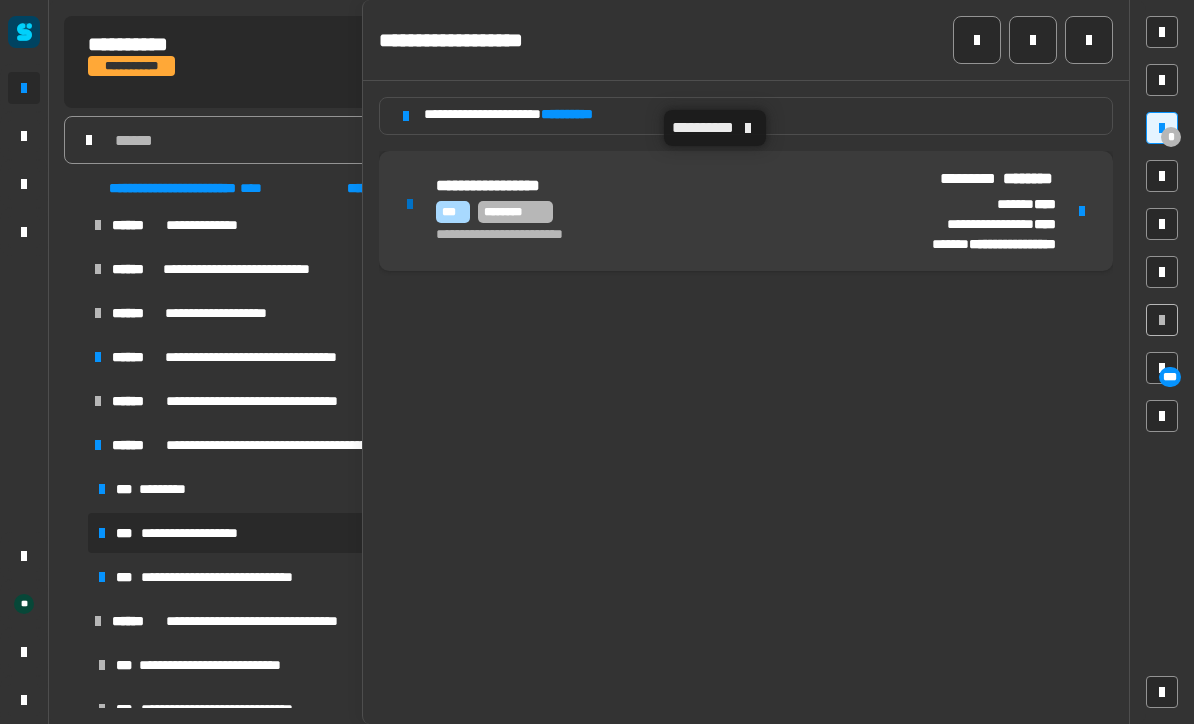 click on "**********" 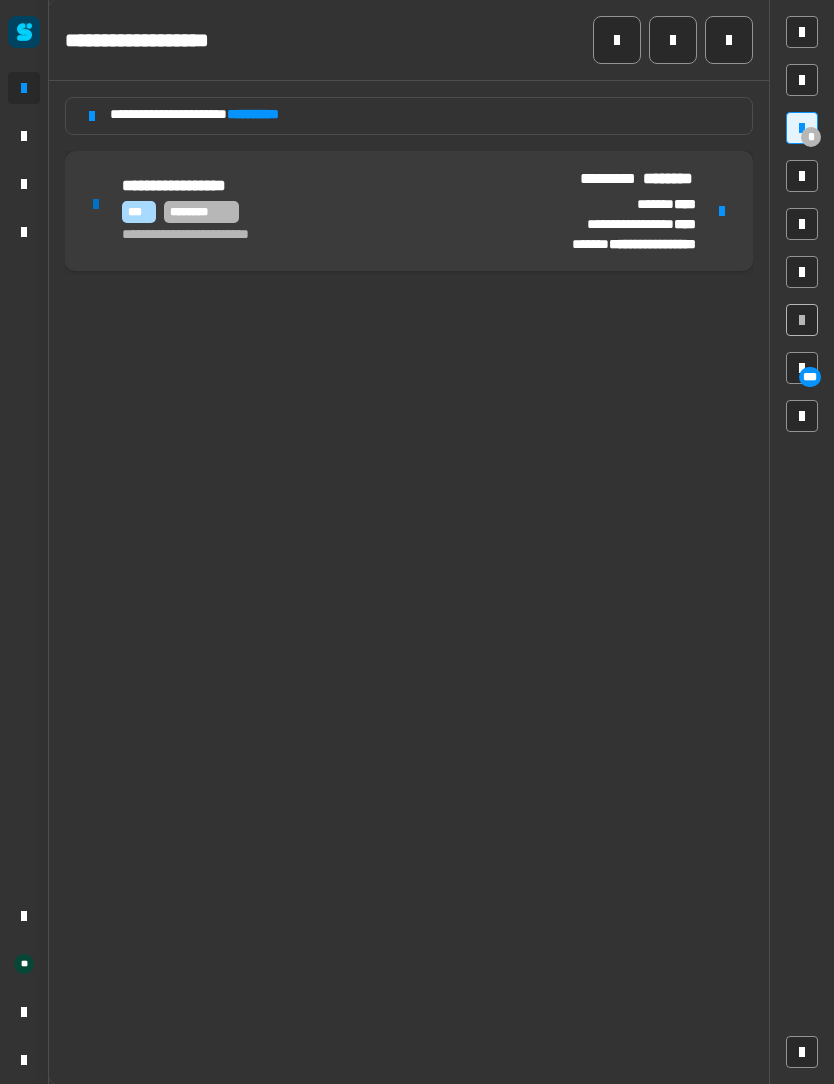 click on "**********" 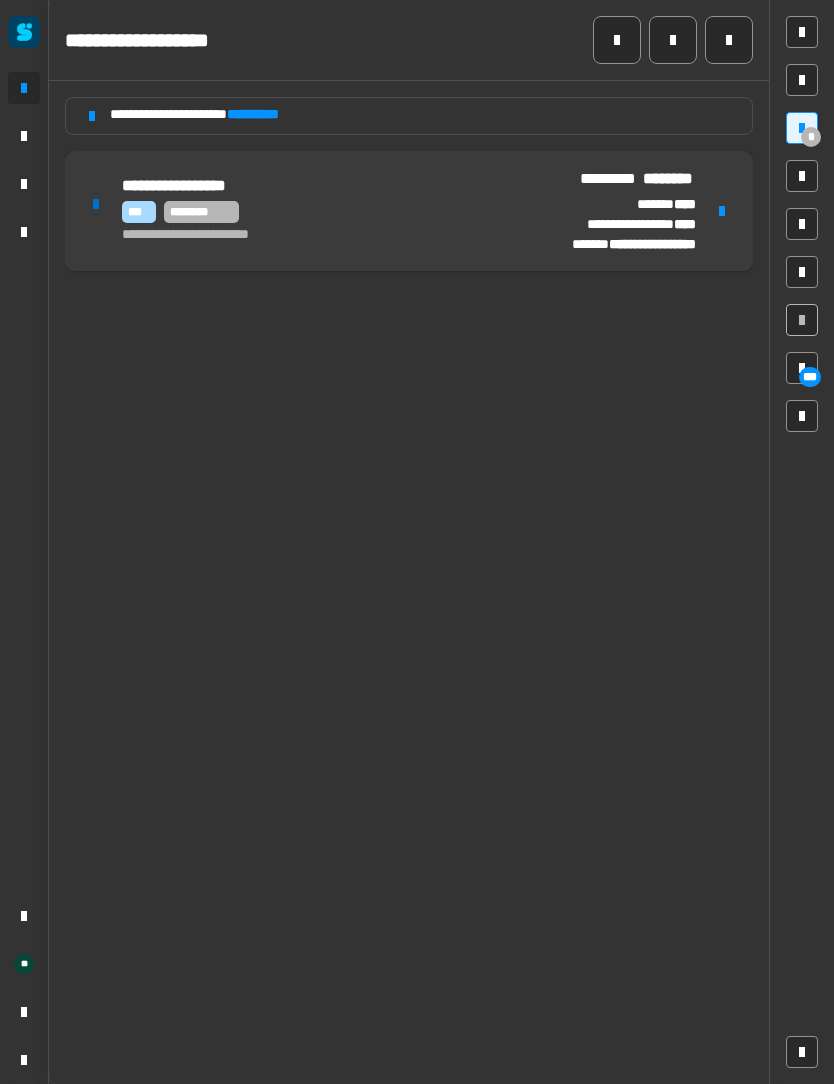 click 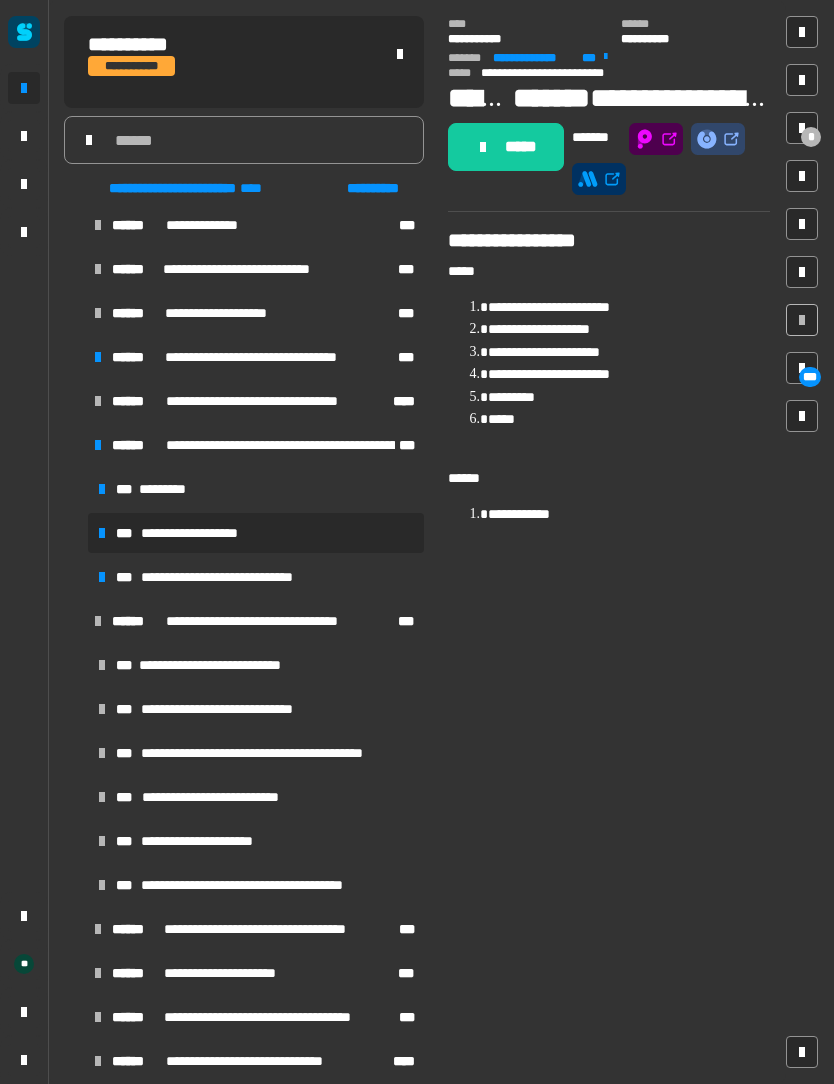 click on "**********" at bounding box center [231, 577] 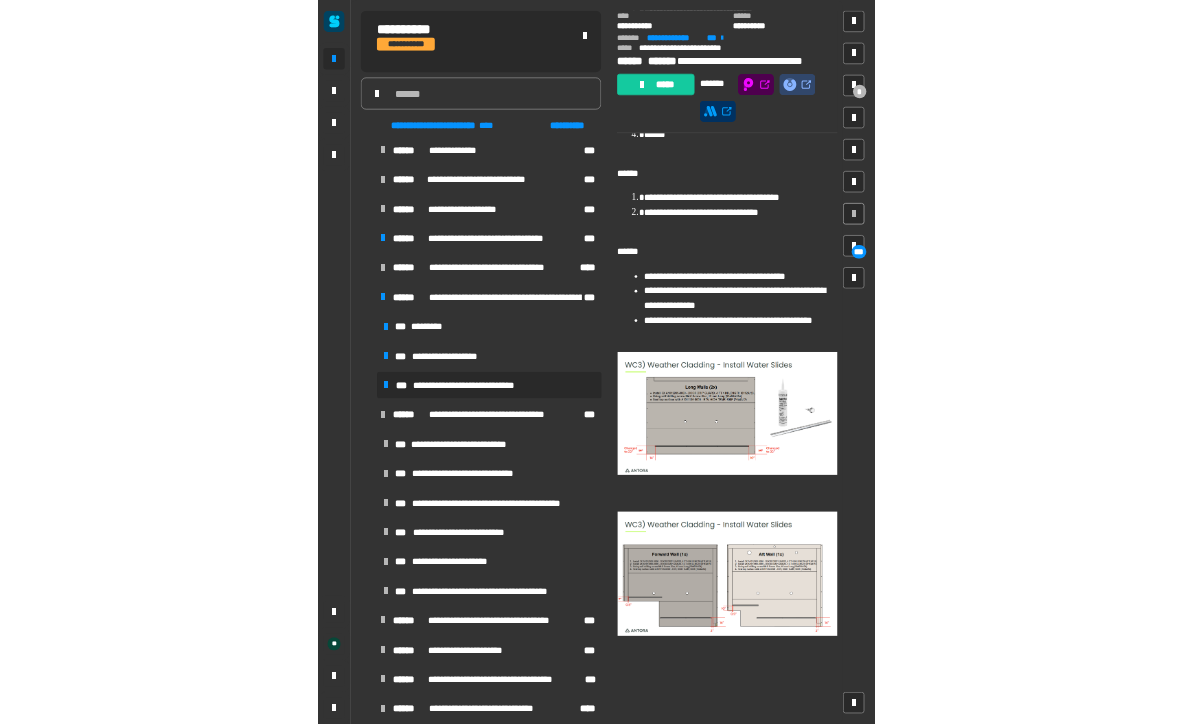 scroll, scrollTop: 300, scrollLeft: 0, axis: vertical 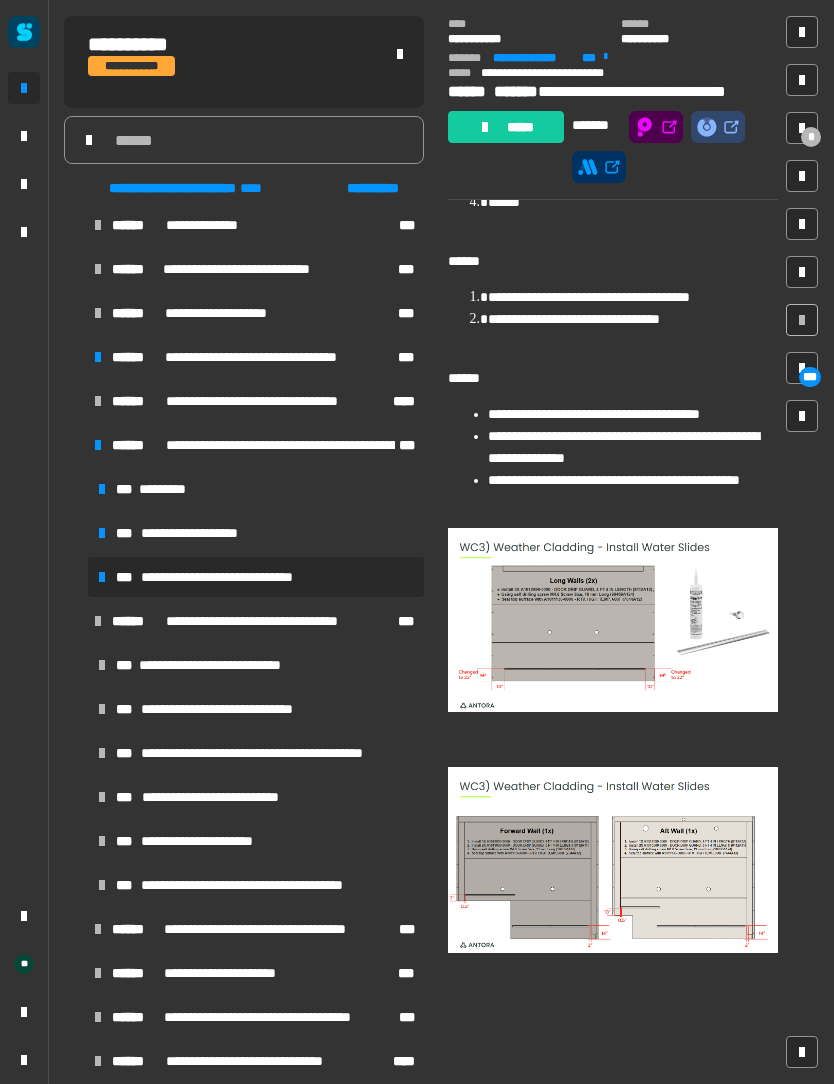 click on "* ***" 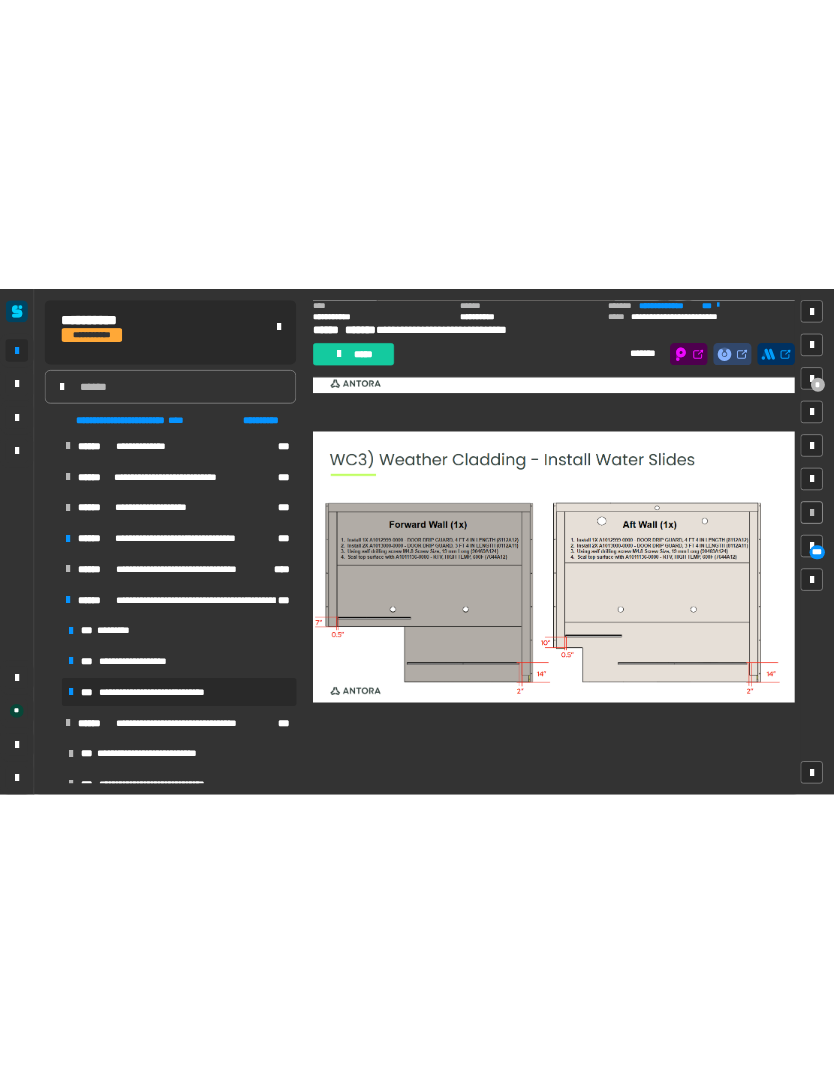 scroll, scrollTop: 946, scrollLeft: 0, axis: vertical 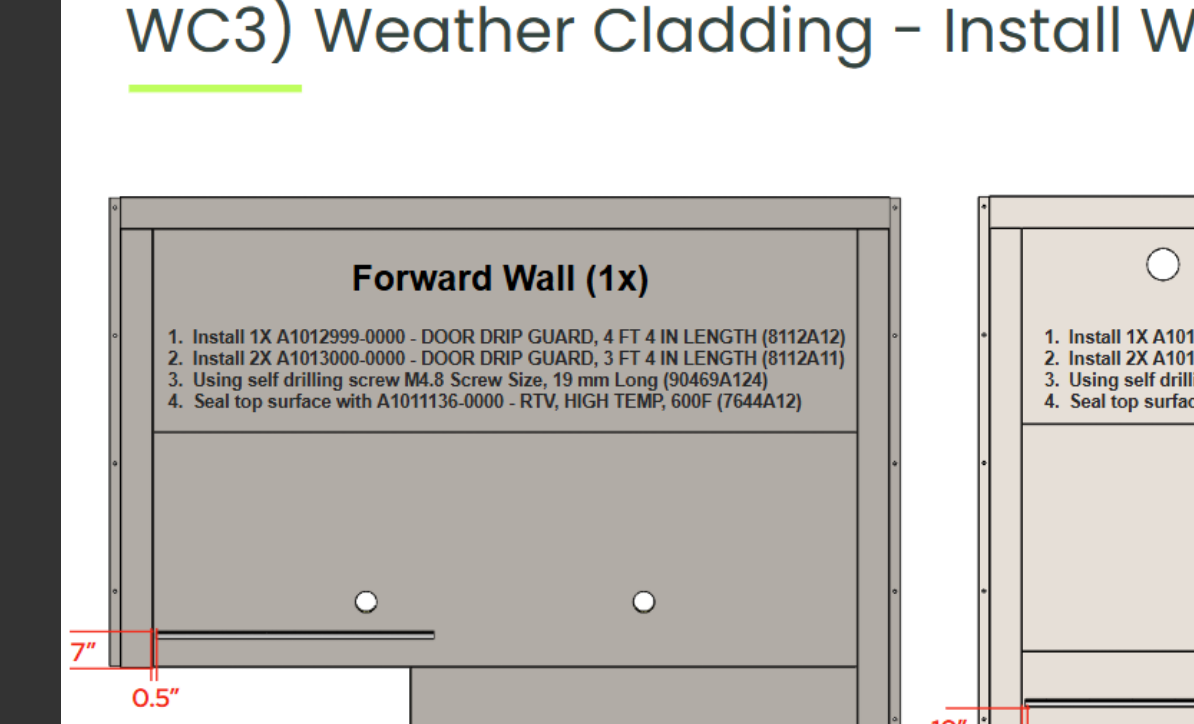 click 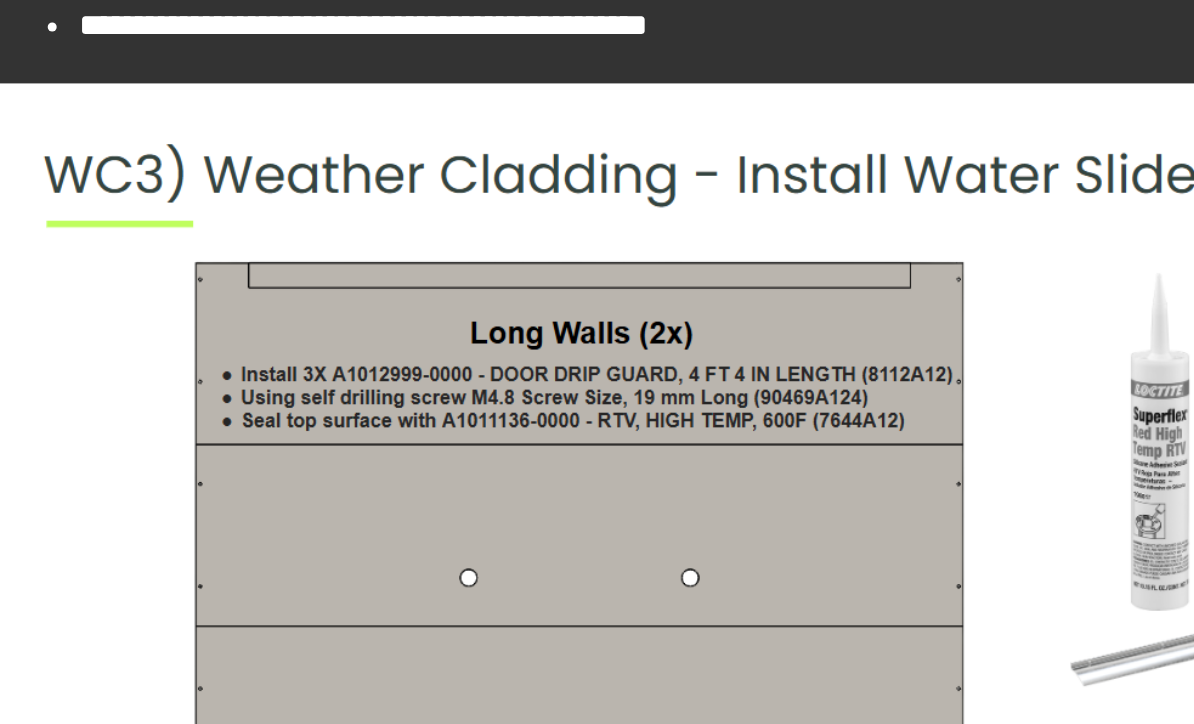 scroll, scrollTop: 542, scrollLeft: 0, axis: vertical 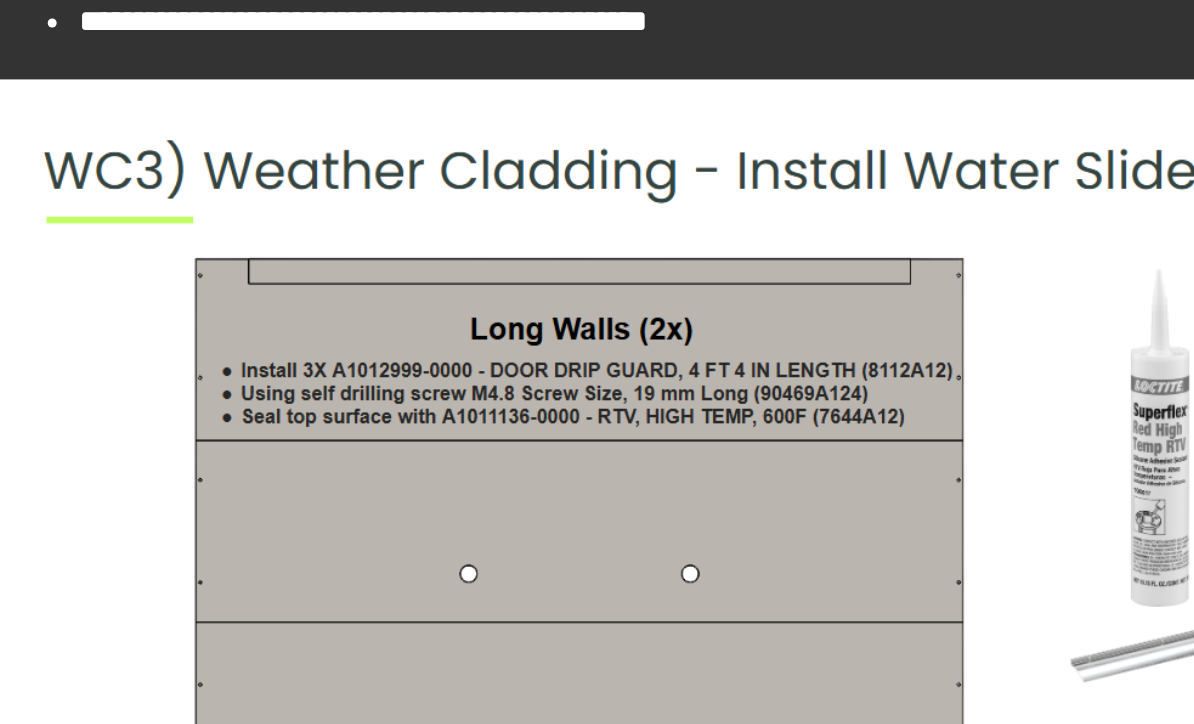 click 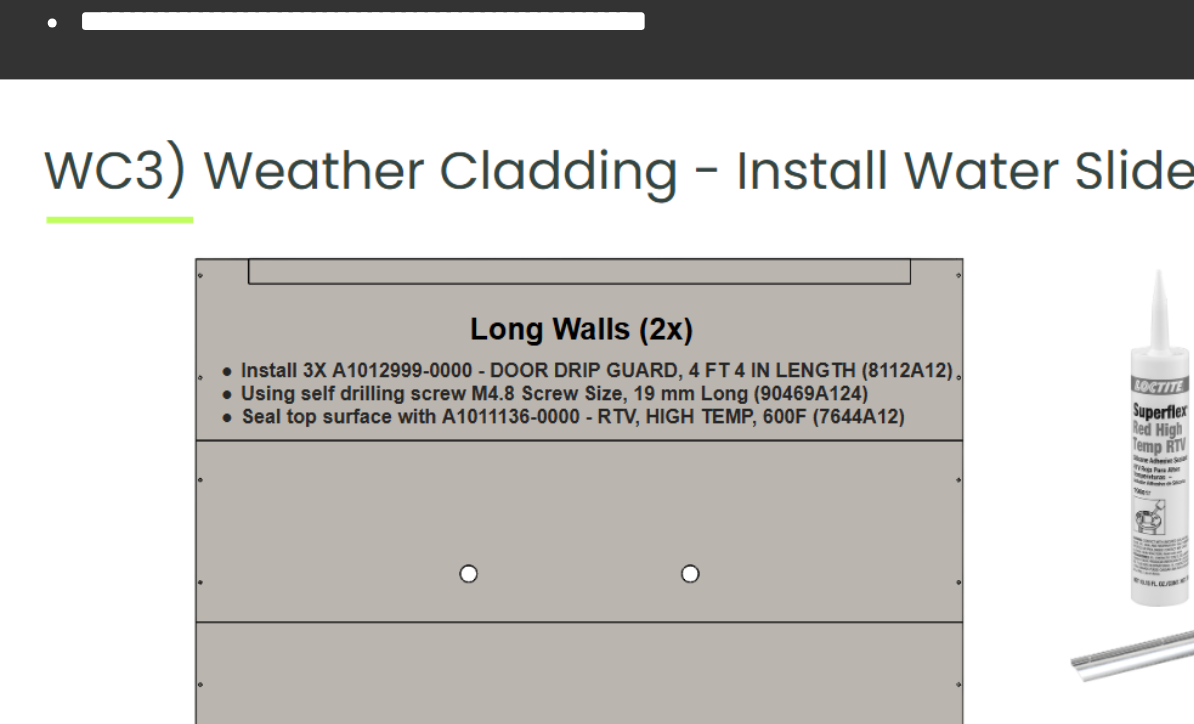 click 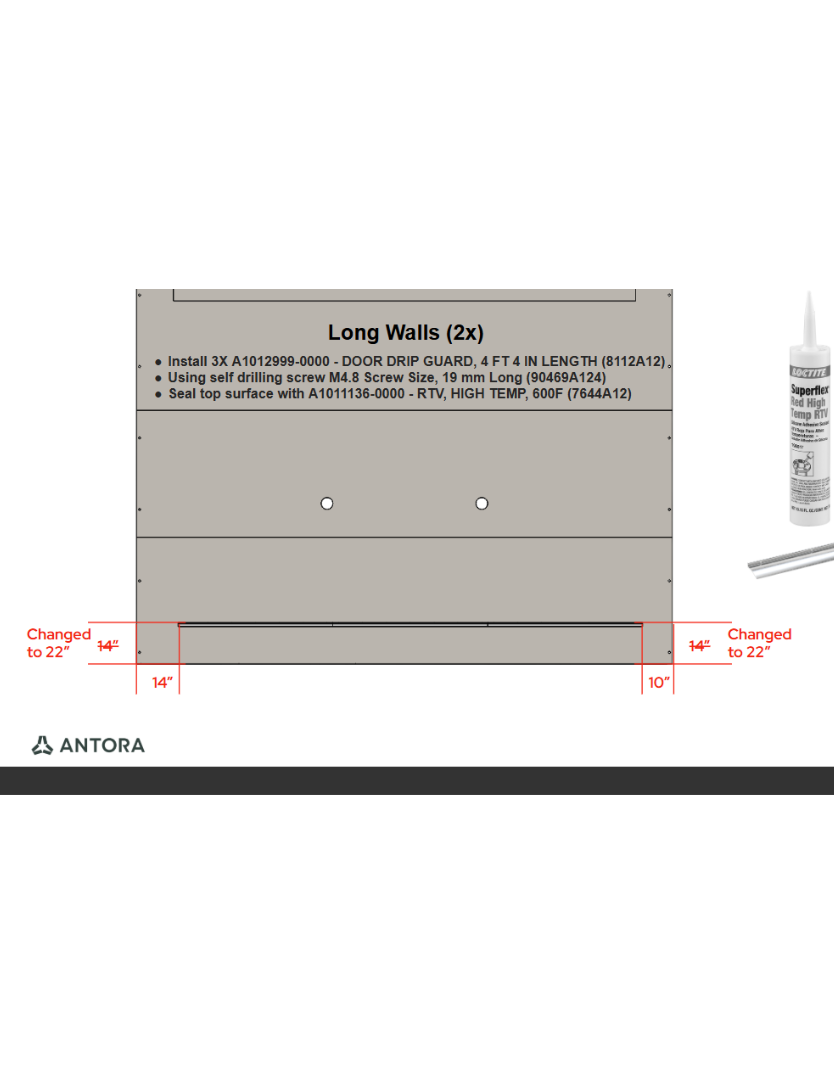 scroll, scrollTop: 663, scrollLeft: 0, axis: vertical 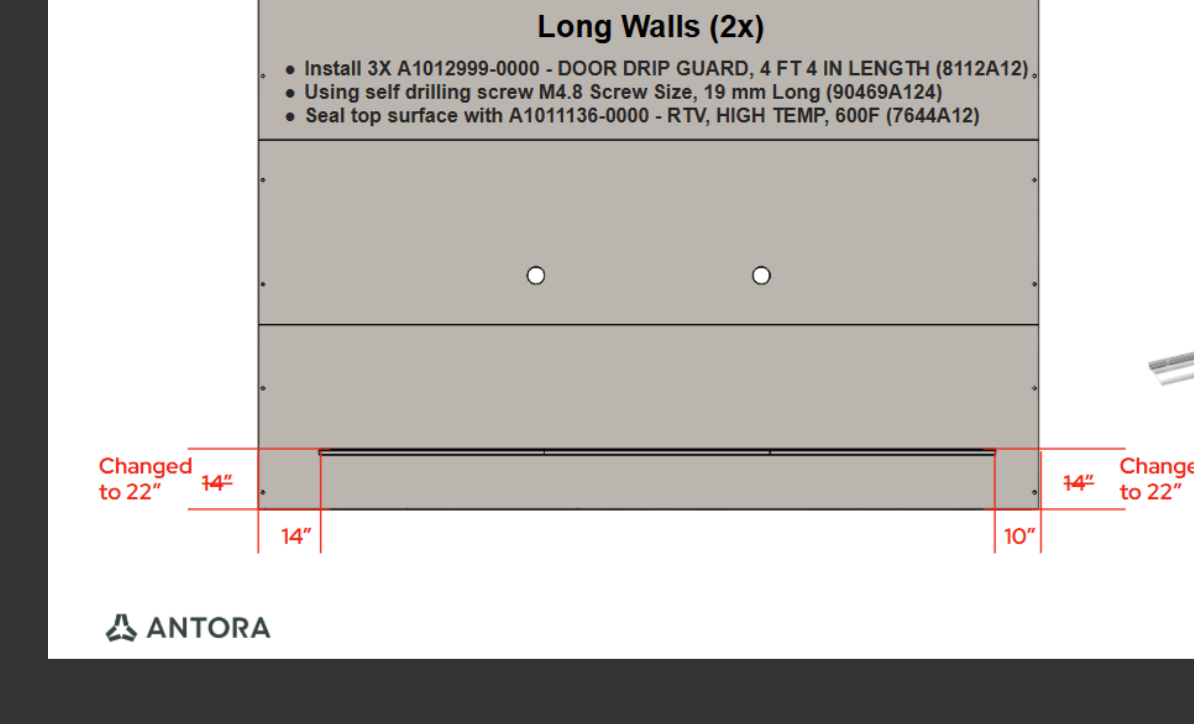 click on "**********" at bounding box center (597, 362) 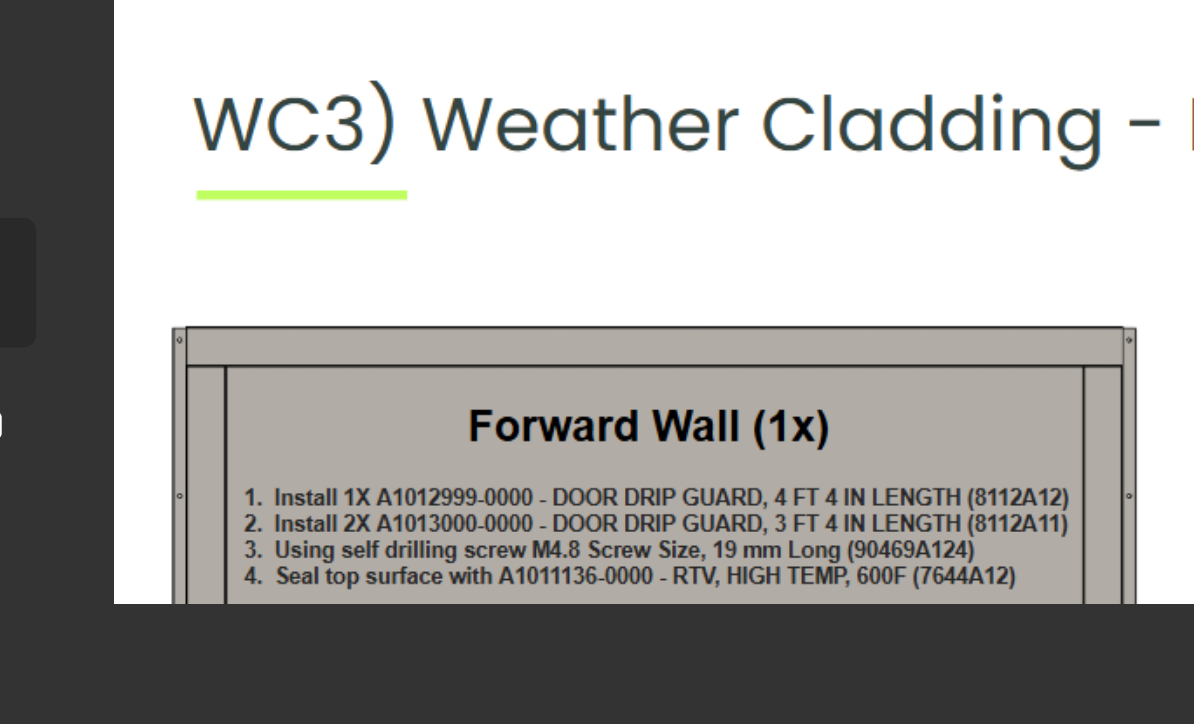 scroll, scrollTop: 300, scrollLeft: 0, axis: vertical 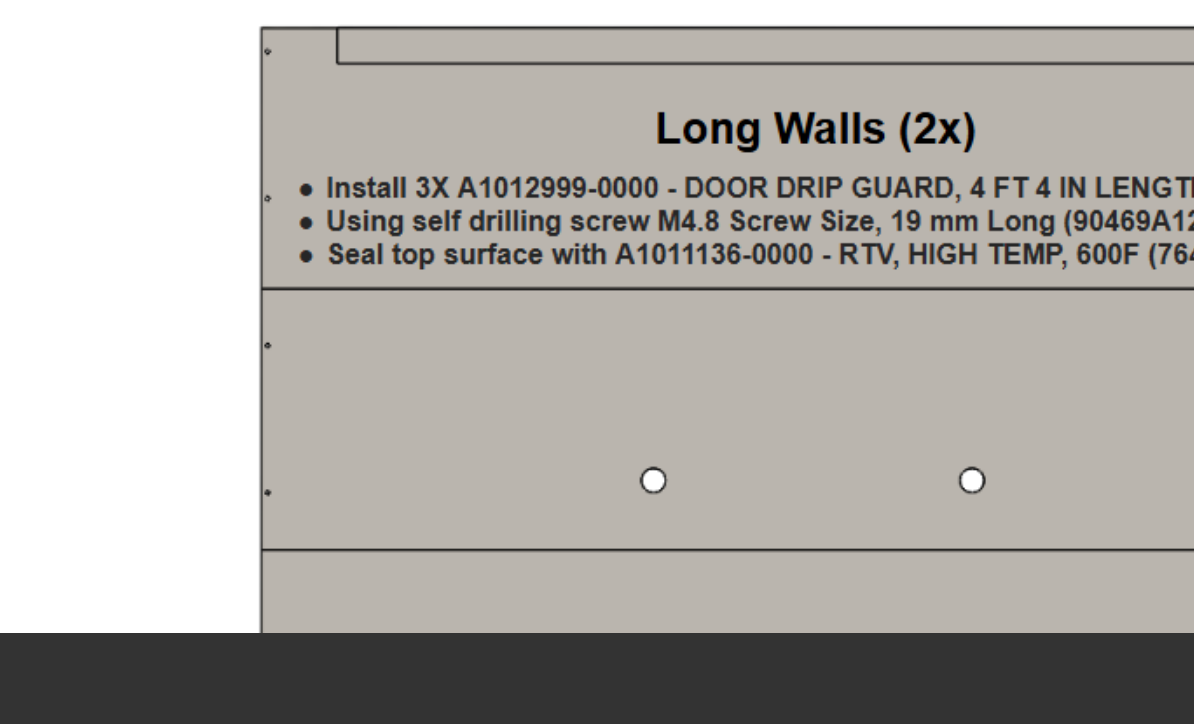 click 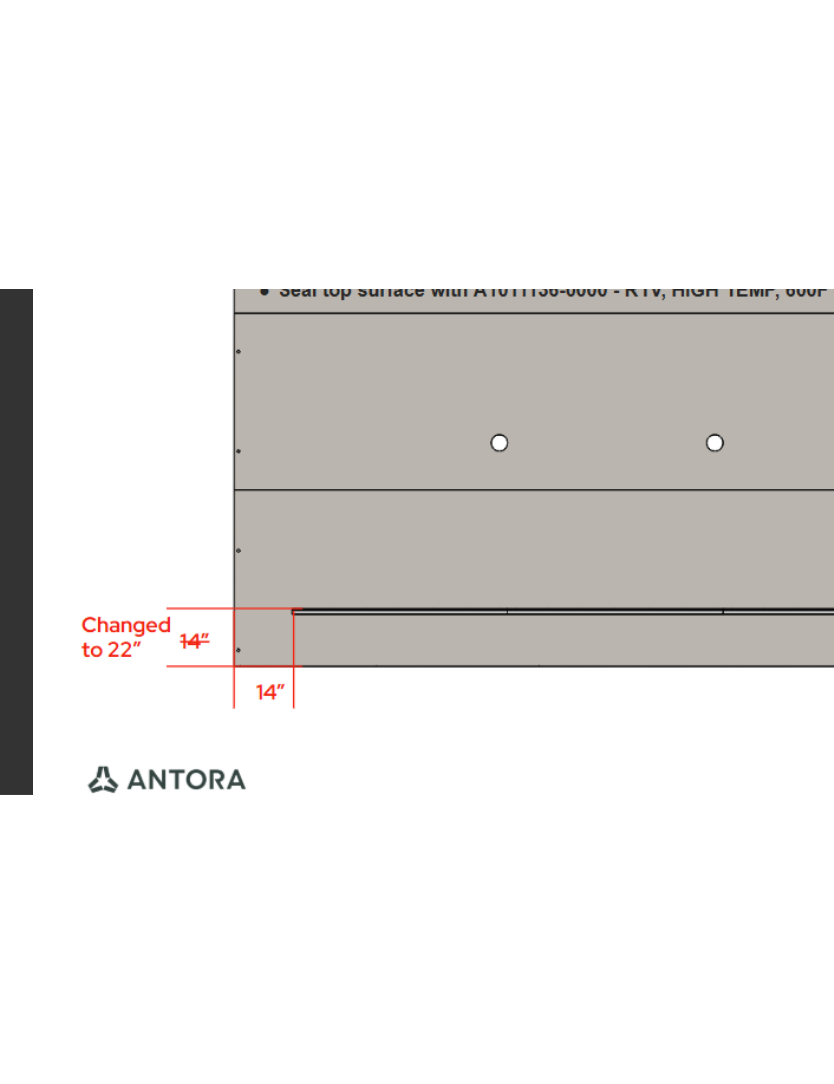 scroll, scrollTop: 300, scrollLeft: 0, axis: vertical 